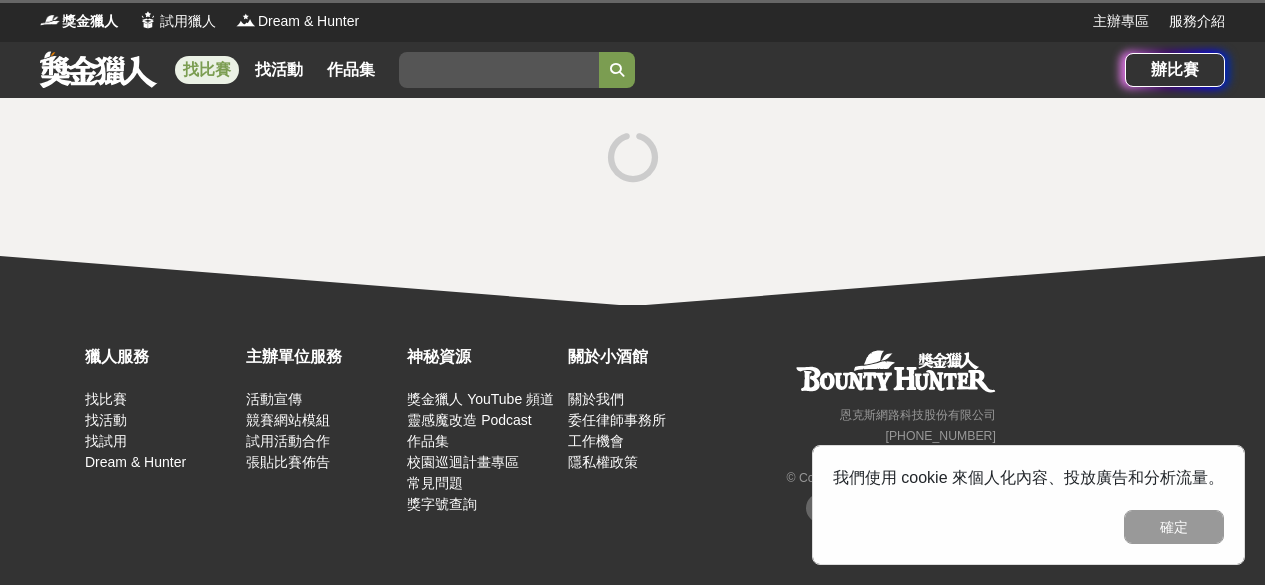 scroll, scrollTop: 0, scrollLeft: 0, axis: both 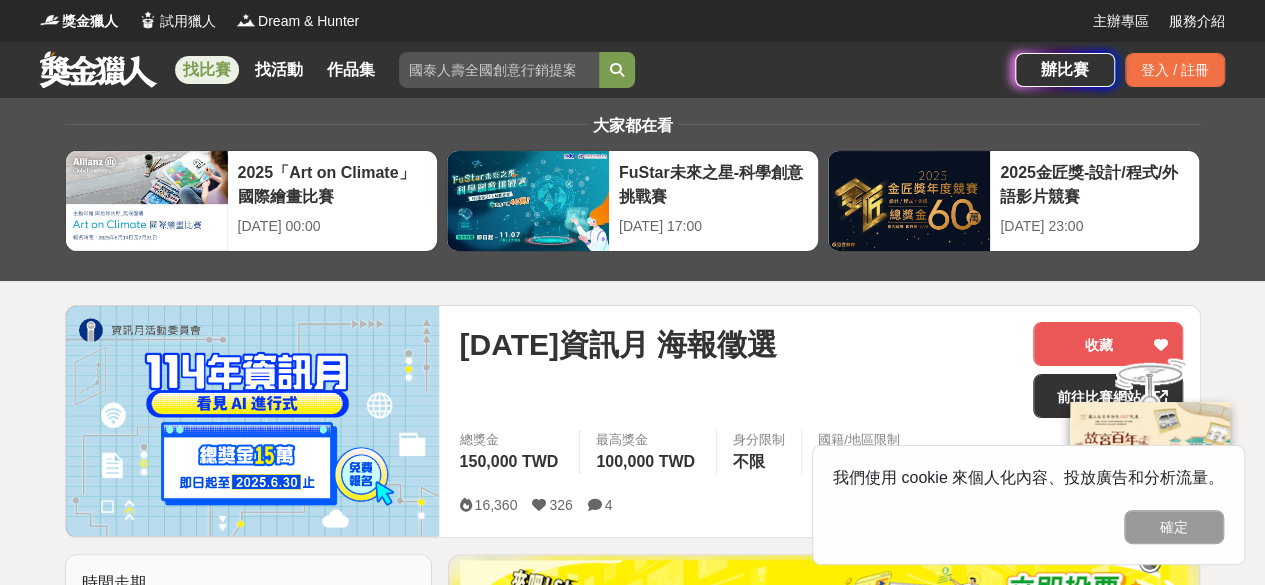 click on "找比賽 找活動 作品集" at bounding box center [283, 70] 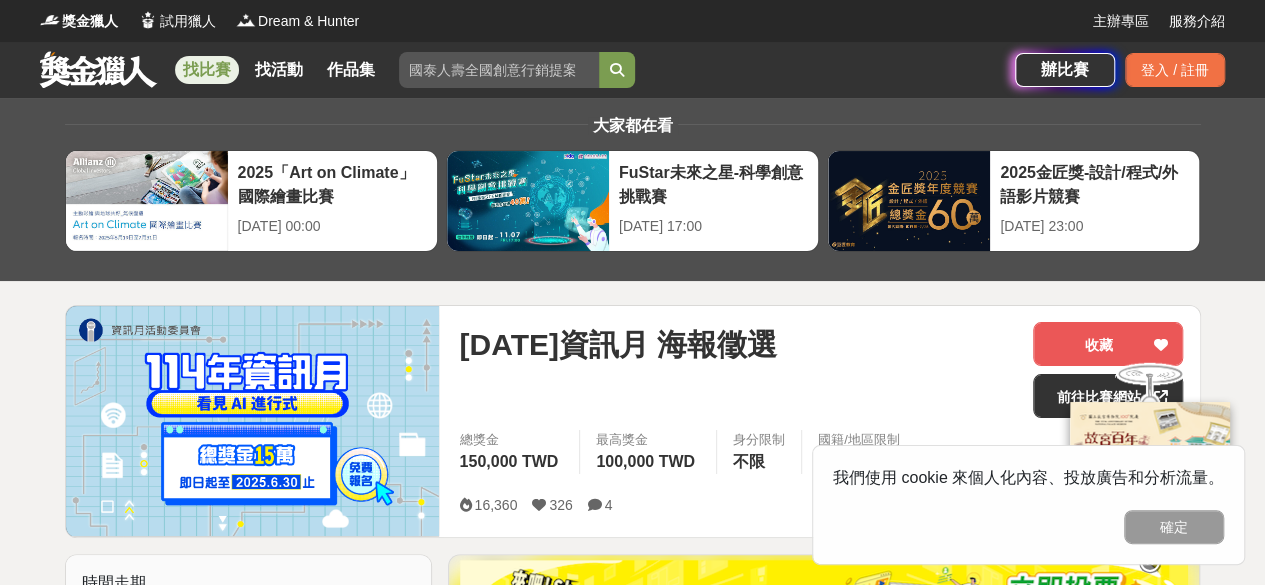 click on "找比賽" at bounding box center (207, 70) 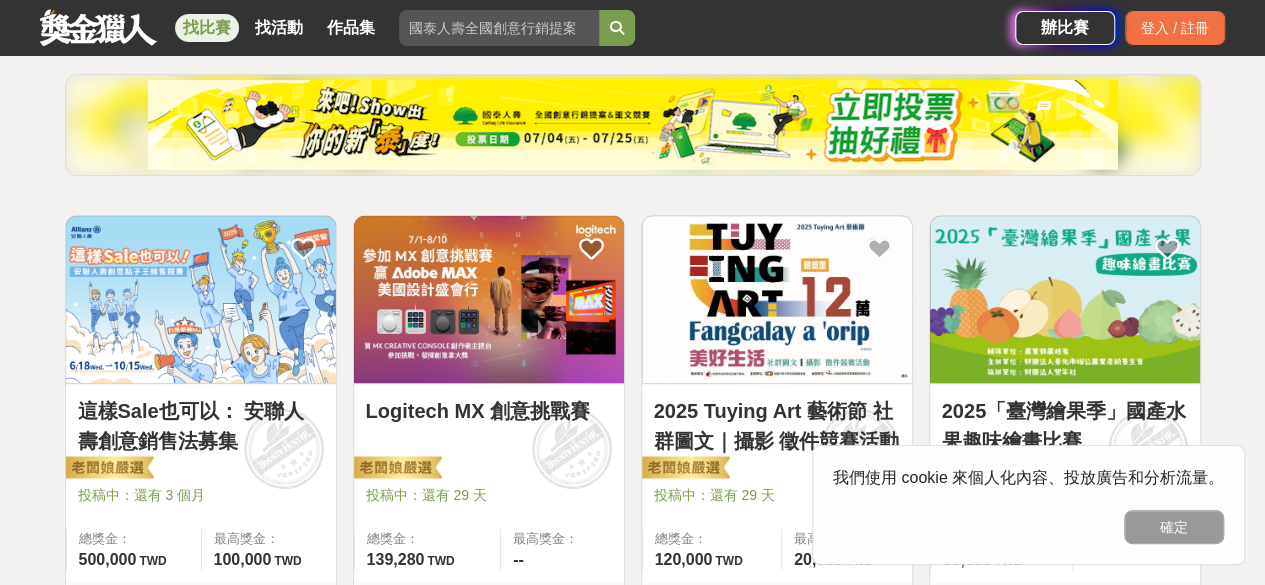 scroll, scrollTop: 223, scrollLeft: 0, axis: vertical 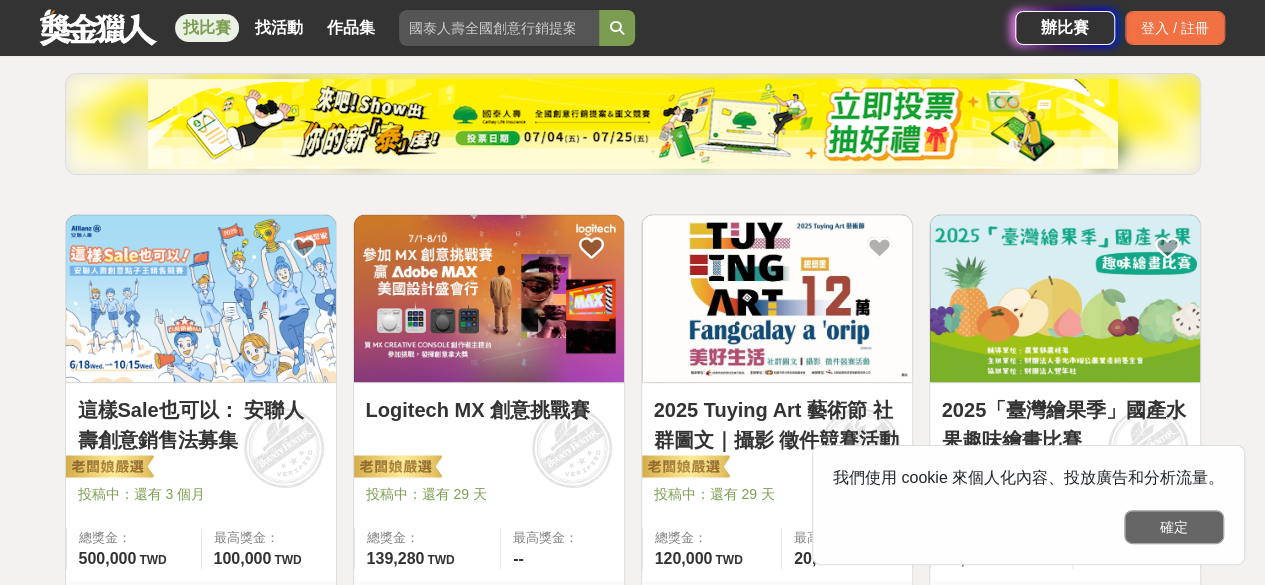 click on "確定" at bounding box center (1174, 527) 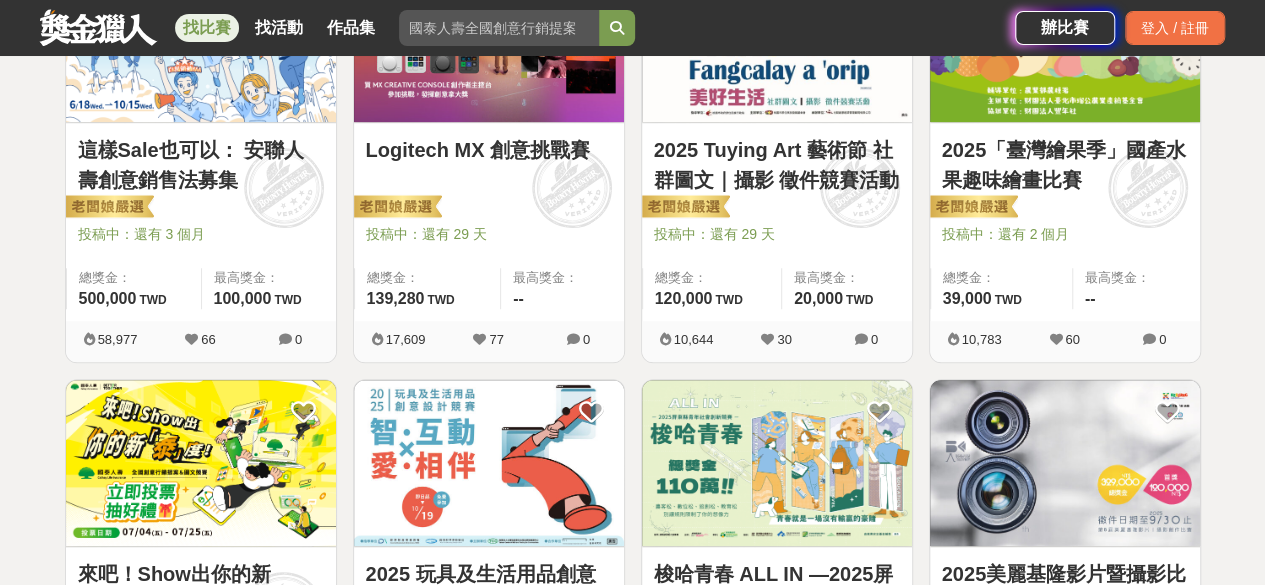 scroll, scrollTop: 497, scrollLeft: 0, axis: vertical 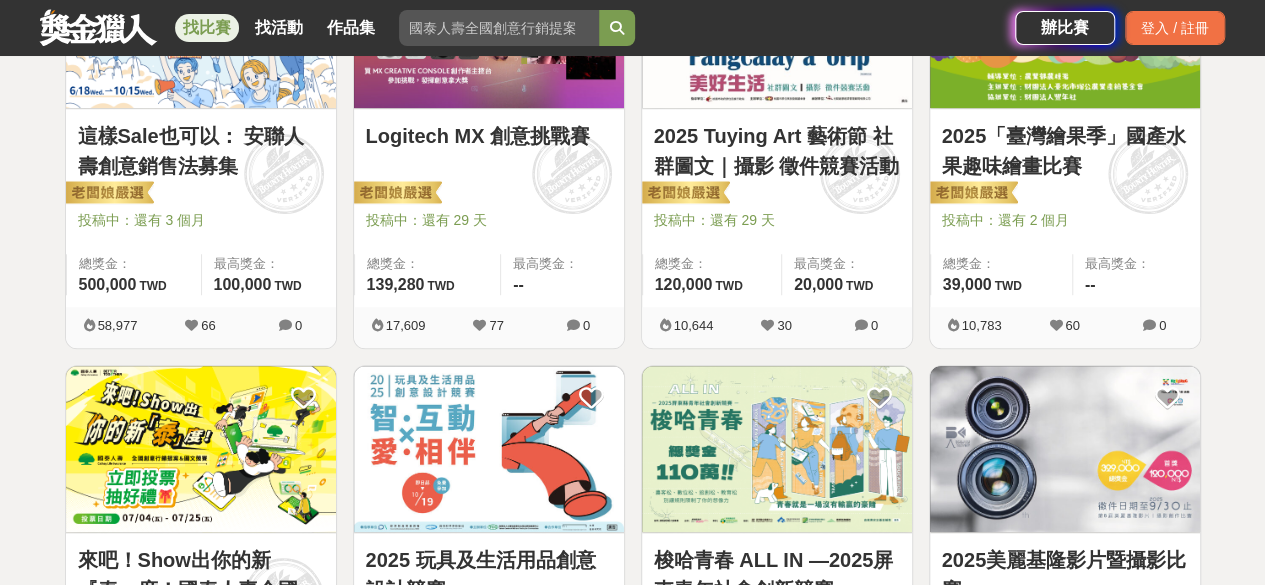 click on "Logitech MX 創意挑戰賽" at bounding box center [489, 136] 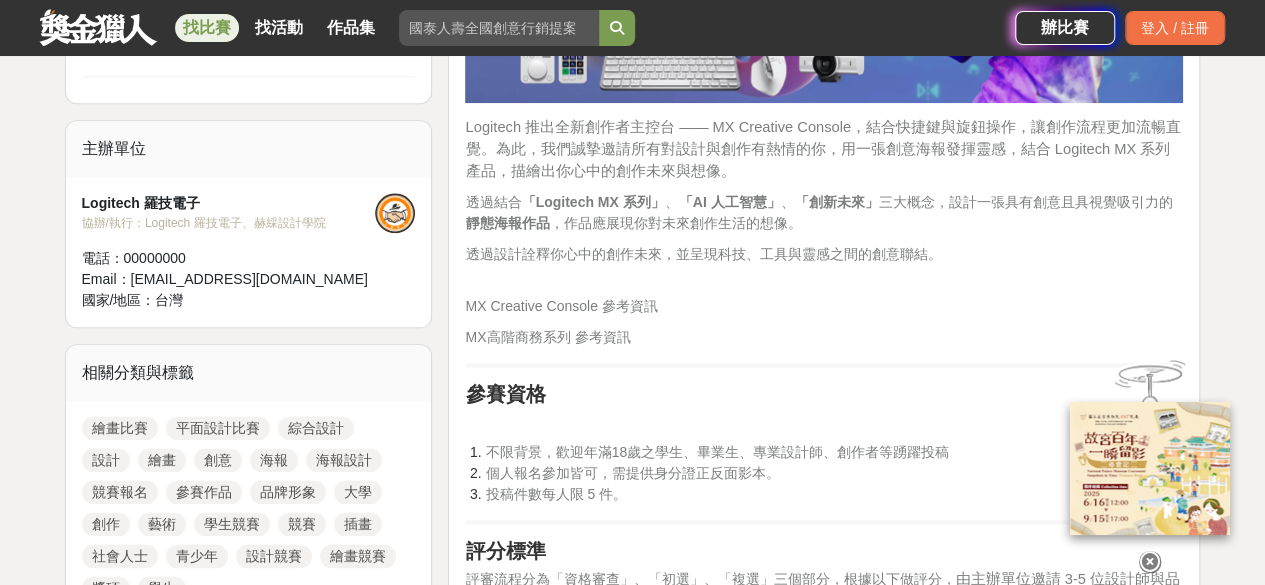 scroll, scrollTop: 1281, scrollLeft: 0, axis: vertical 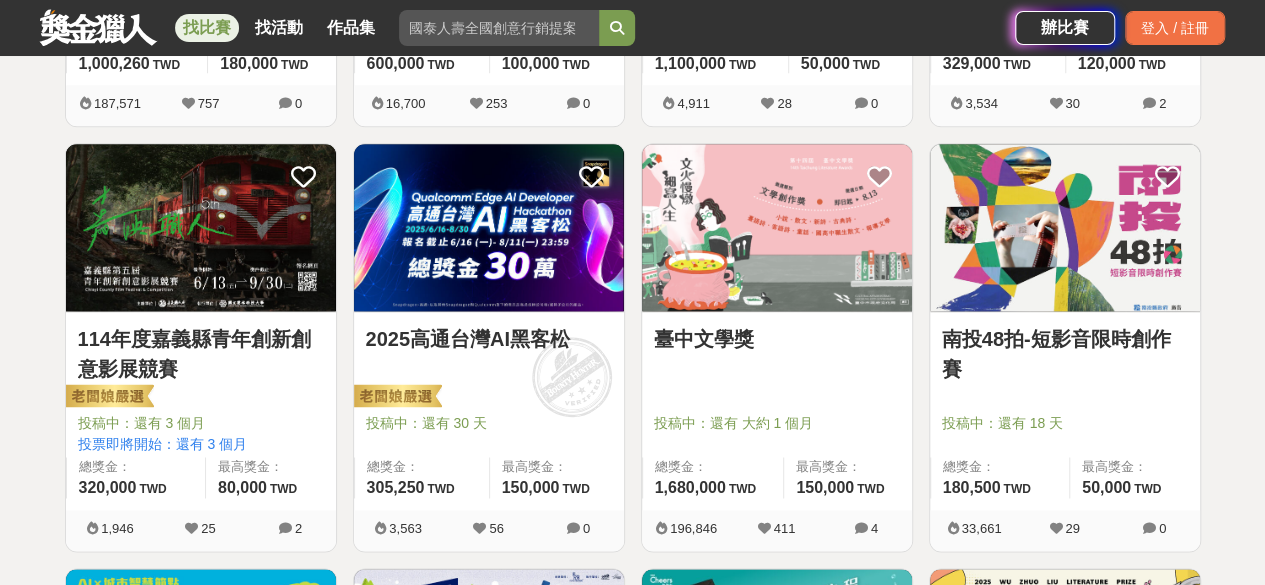 click on "2025高通台灣AI黑客松" at bounding box center (489, 339) 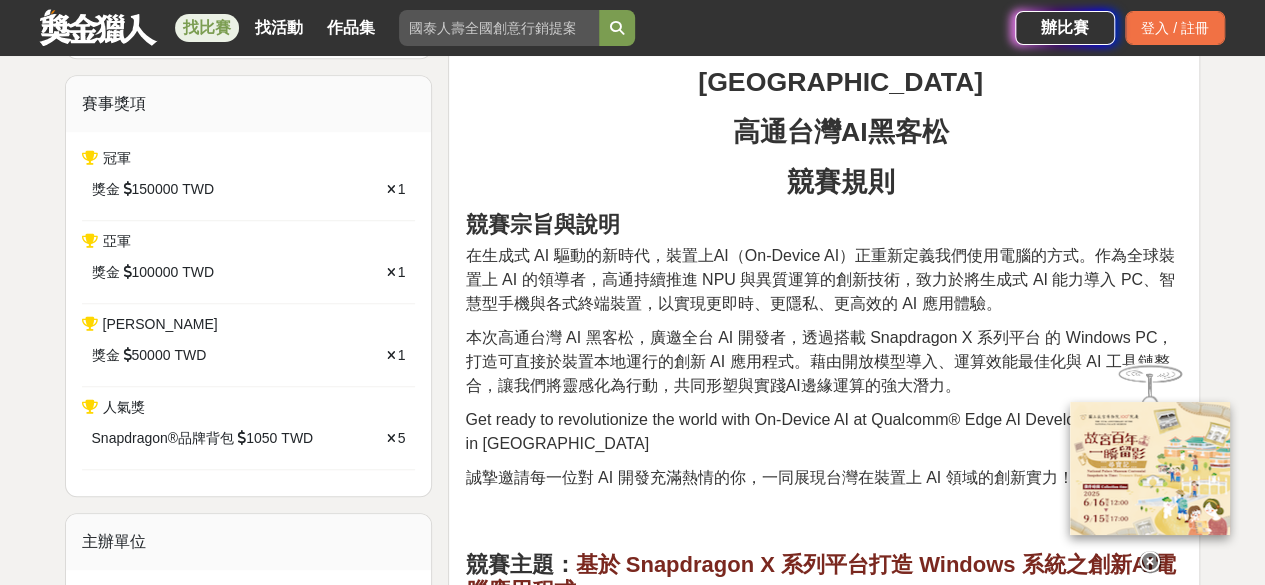 scroll, scrollTop: 670, scrollLeft: 0, axis: vertical 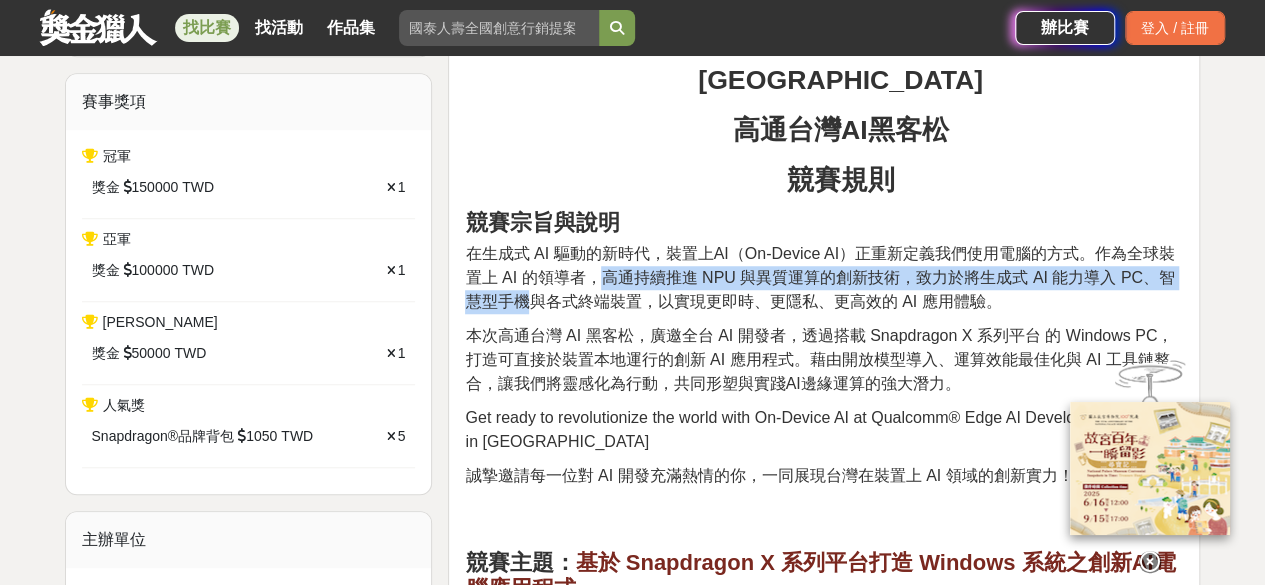 drag, startPoint x: 605, startPoint y: 225, endPoint x: 516, endPoint y: 254, distance: 93.60555 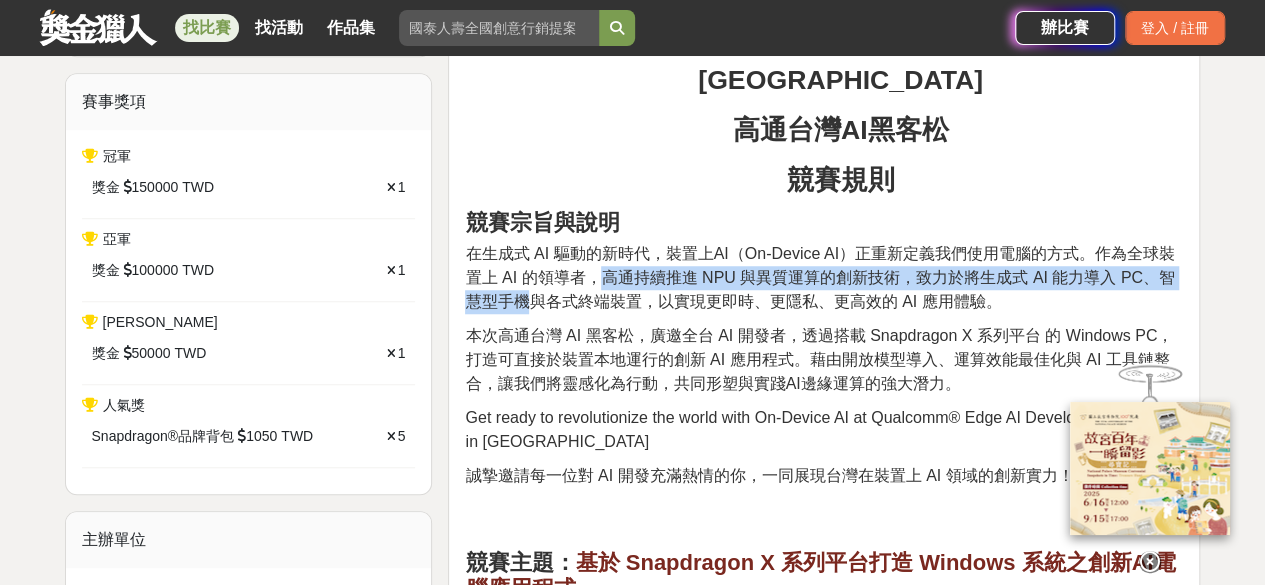 click on "在生成式 AI 驅動的新時代，裝置上AI（On-Device AI）正重新定義我們使用電腦的方式。作為全球裝置上 AI 的領導者，高通持續推進 NPU 與異質運算的創新技術，致力於將生成式 AI 能力導入 PC、智慧型手機與各式終端裝置，以實現更即時、更隱私、更高效的 AI 應用體驗。" at bounding box center (819, 277) 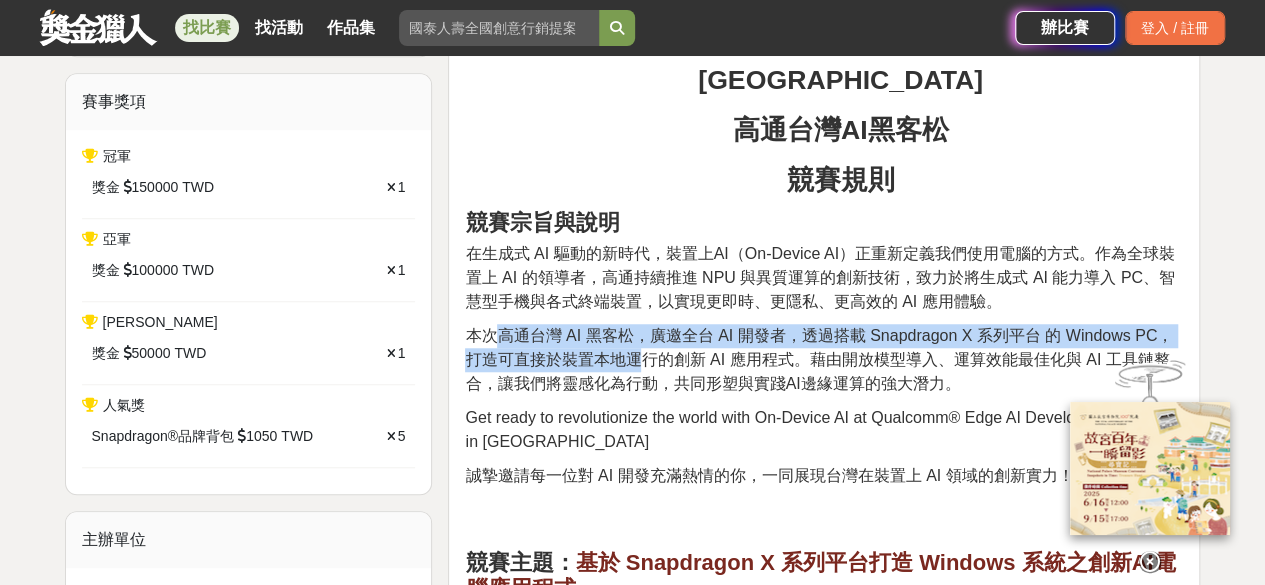 drag, startPoint x: 498, startPoint y: 287, endPoint x: 622, endPoint y: 325, distance: 129.69194 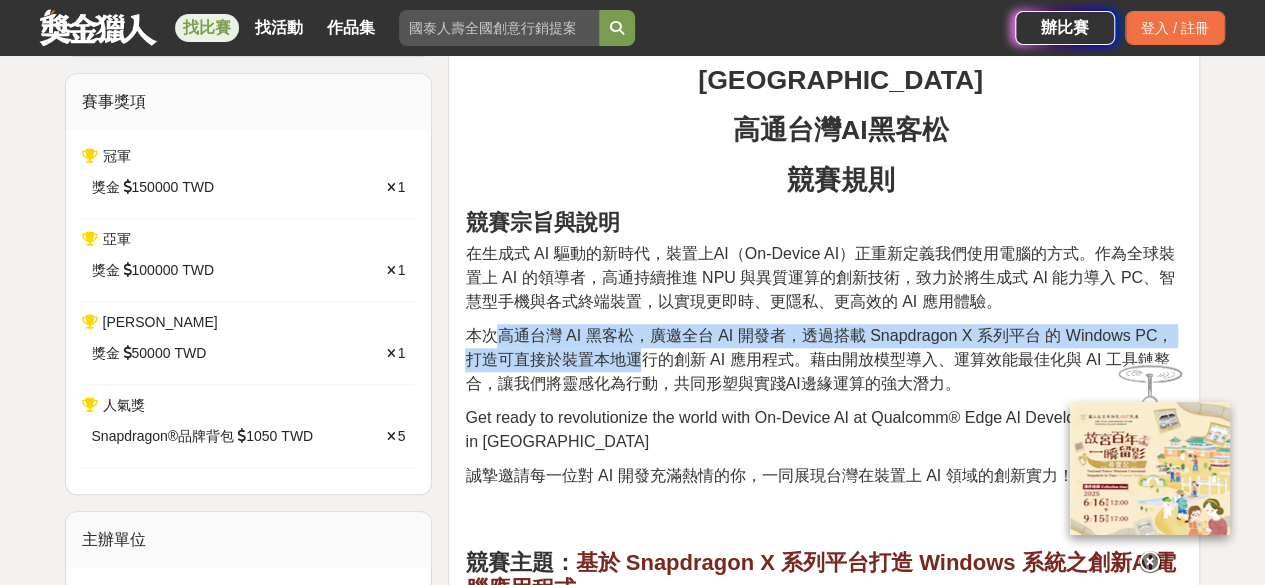 click on "本次高通台灣 AI 黑客松，廣邀全台 AI 開發者，透過搭載 Snapdragon X 系列平台 的 Windows PC，打造可直接於裝置本地運行的創新 AI 應用程式。藉由開放模型導入、運算效能最佳化與 AI 工具鏈整合，讓我們將靈感化為行動，共同形塑與實踐AI邊緣運算的強大潛力。" at bounding box center (819, 359) 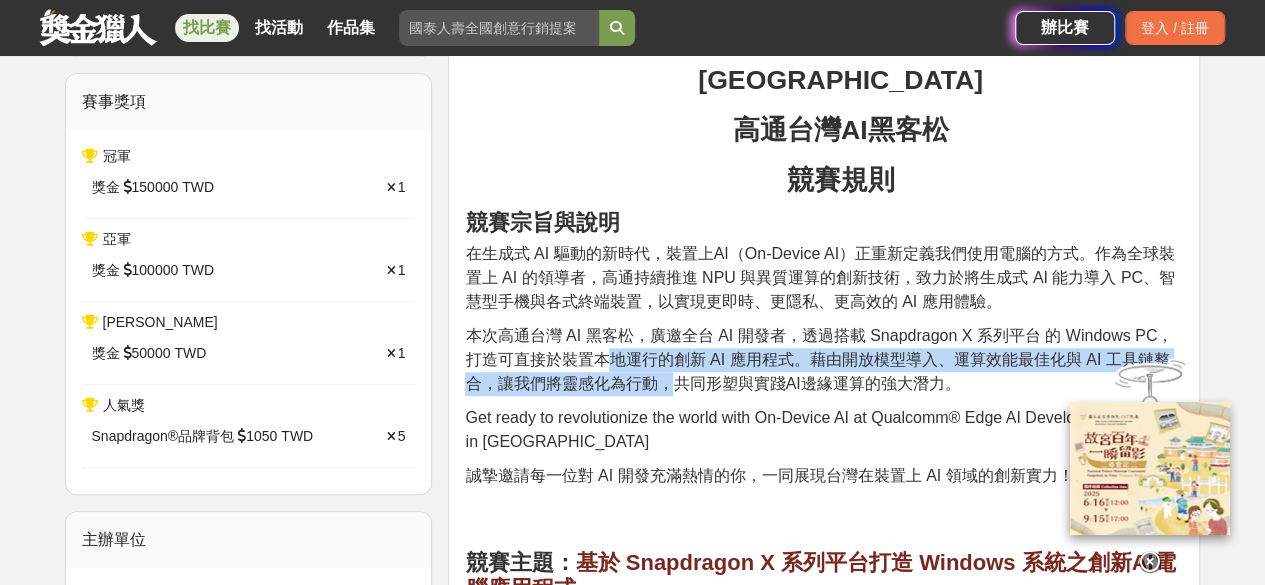 drag, startPoint x: 598, startPoint y: 319, endPoint x: 635, endPoint y: 349, distance: 47.63402 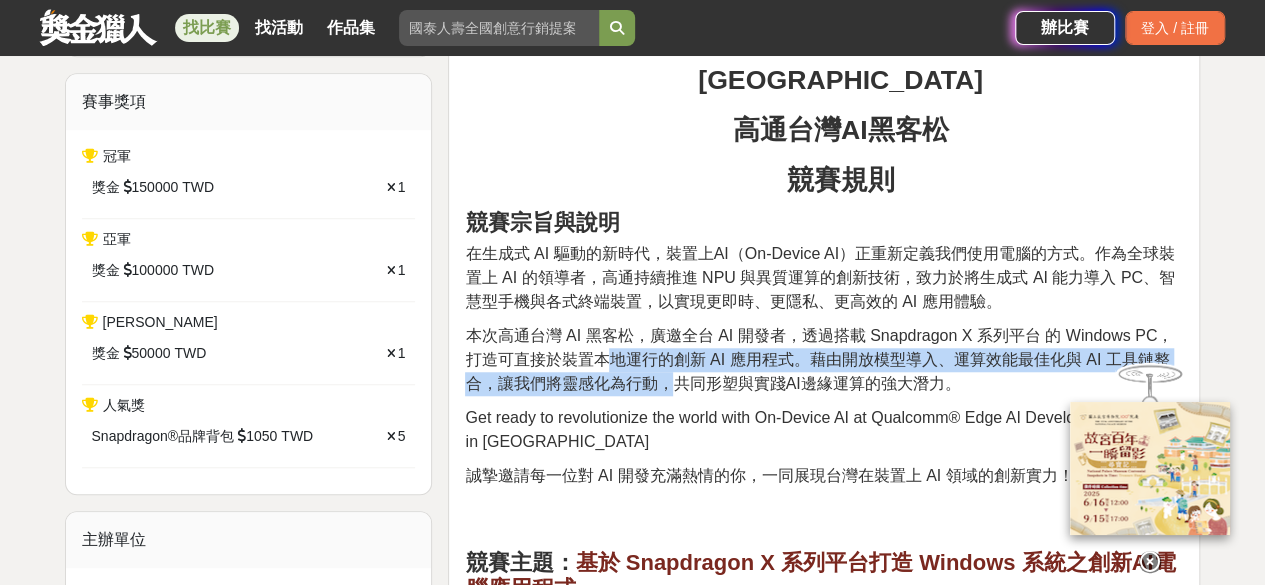 click on "本次高通台灣 AI 黑客松，廣邀全台 AI 開發者，透過搭載 Snapdragon X 系列平台 的 Windows PC，打造可直接於裝置本地運行的創新 AI 應用程式。藉由開放模型導入、運算效能最佳化與 AI 工具鏈整合，讓我們將靈感化為行動，共同形塑與實踐AI邊緣運算的強大潛力。" at bounding box center [819, 359] 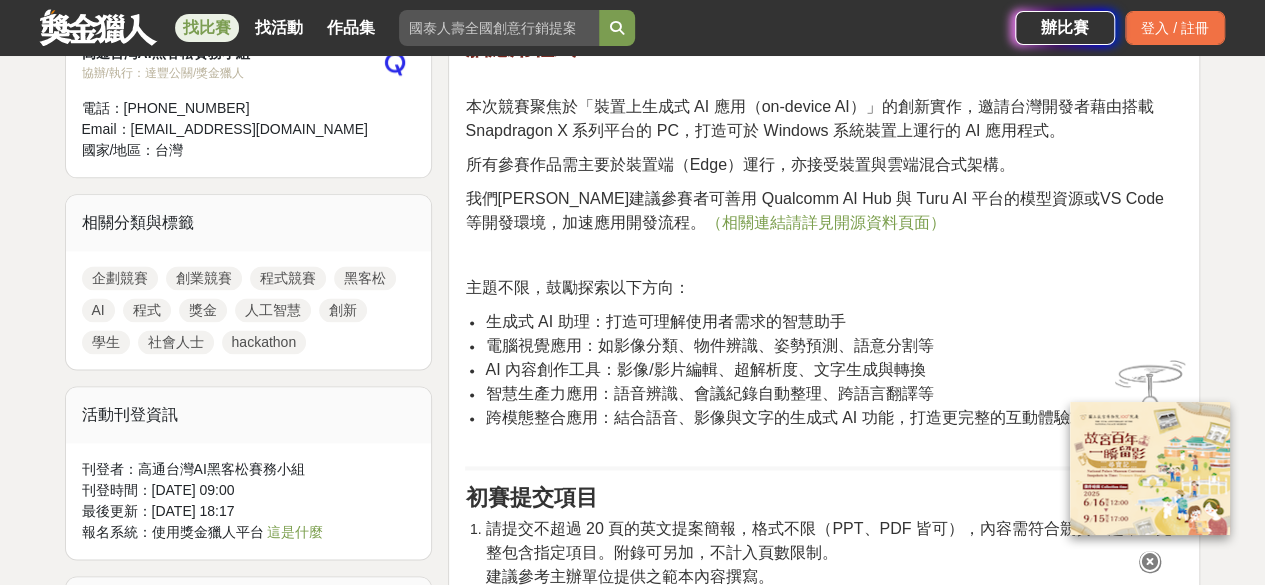 scroll, scrollTop: 1346, scrollLeft: 0, axis: vertical 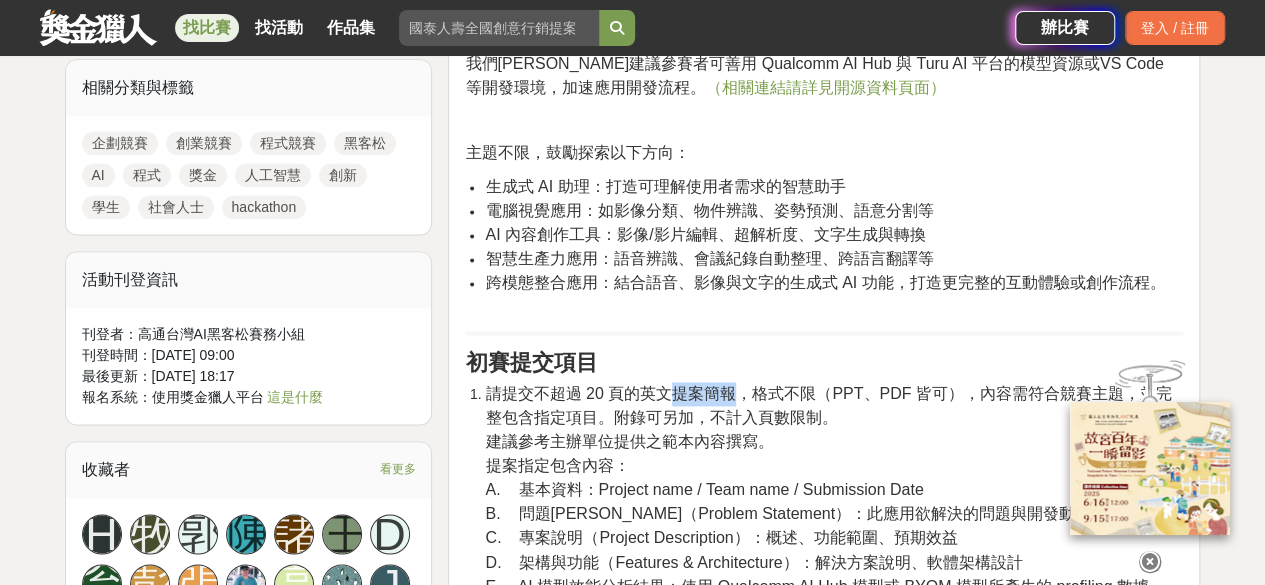 drag, startPoint x: 667, startPoint y: 349, endPoint x: 728, endPoint y: 355, distance: 61.294373 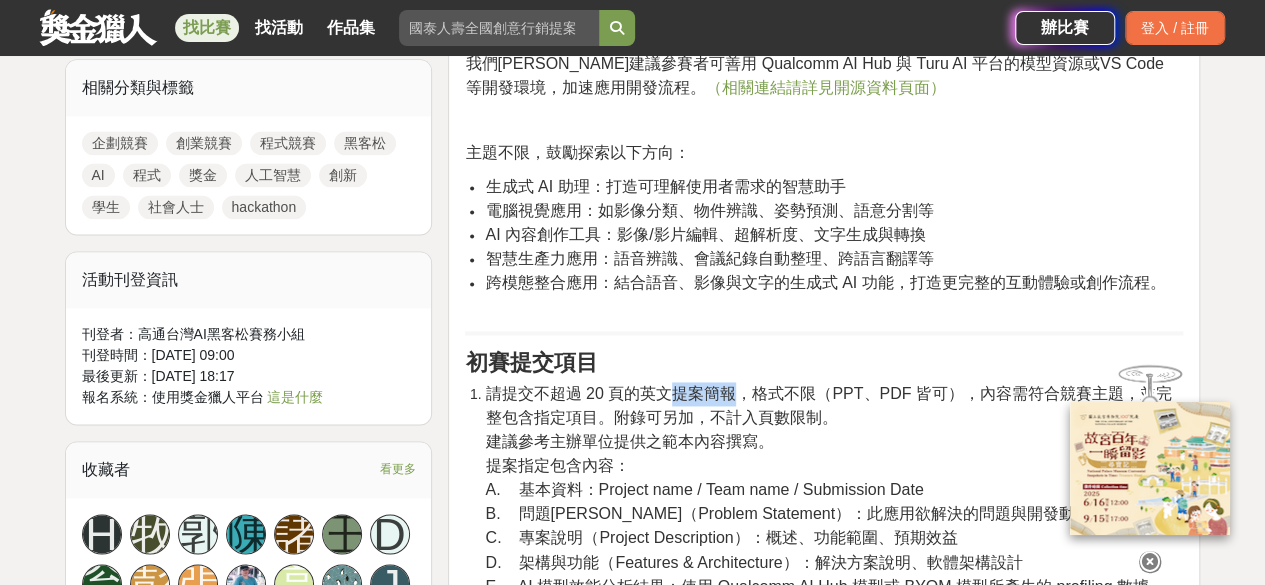 click on "請提交不超過 20 頁的英文提案簡報，格式不限（PPT、PDF 皆可），內容需符合競賽主題，並完整包含指定項目。附錄可另加，不計入頁數限制。" at bounding box center (828, 405) 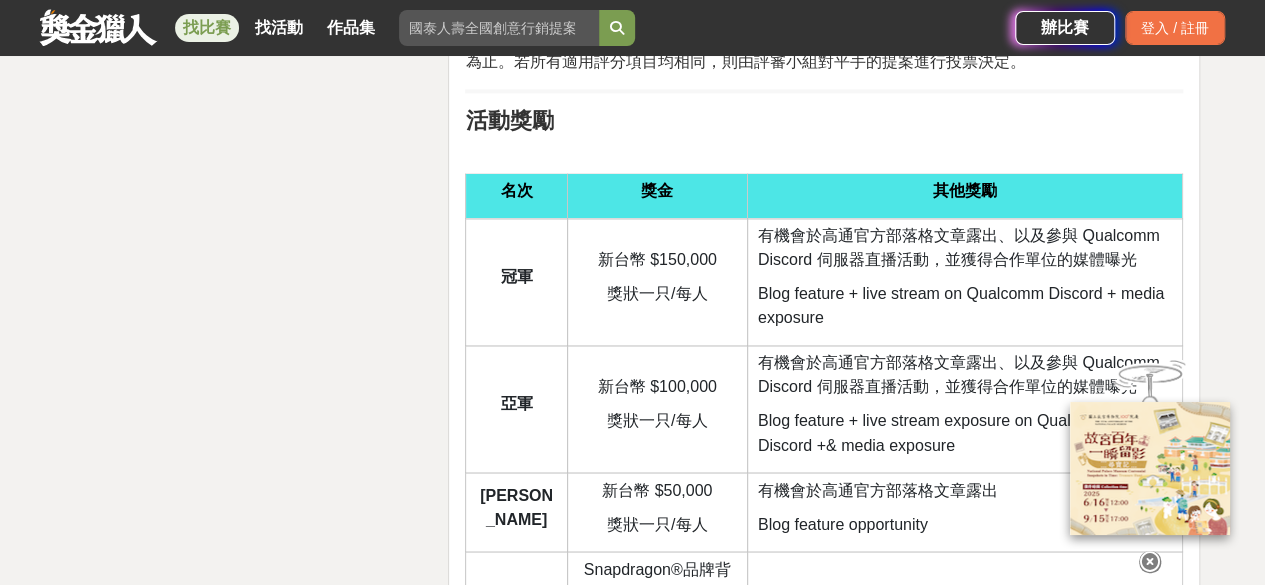 scroll, scrollTop: 5183, scrollLeft: 0, axis: vertical 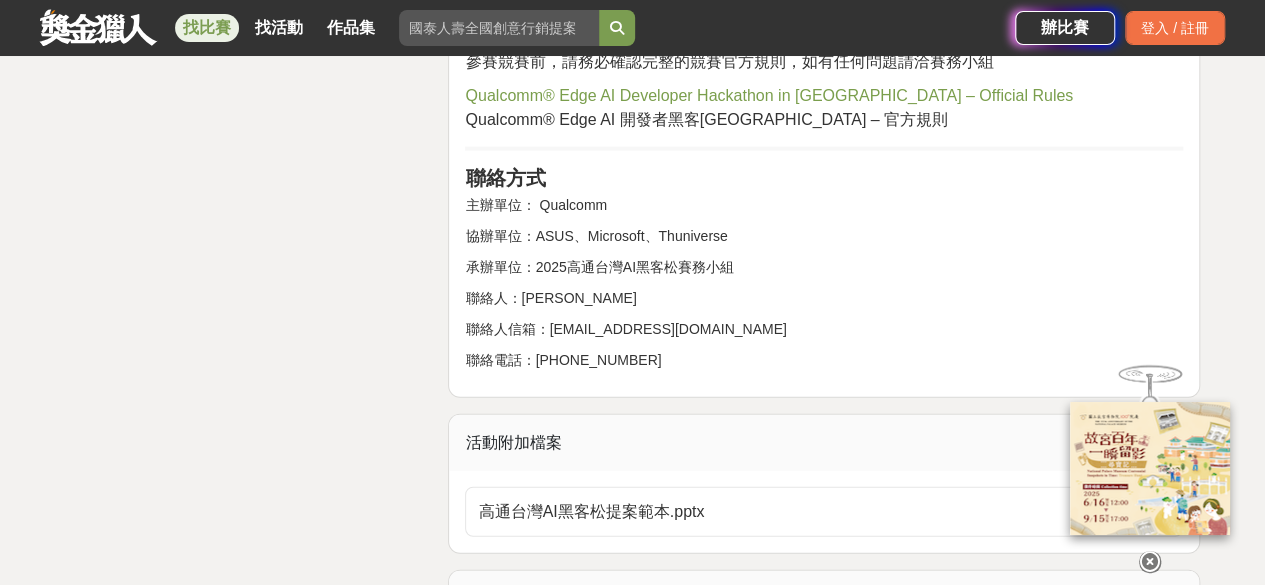 click on "活動附加檔案" at bounding box center [824, 443] 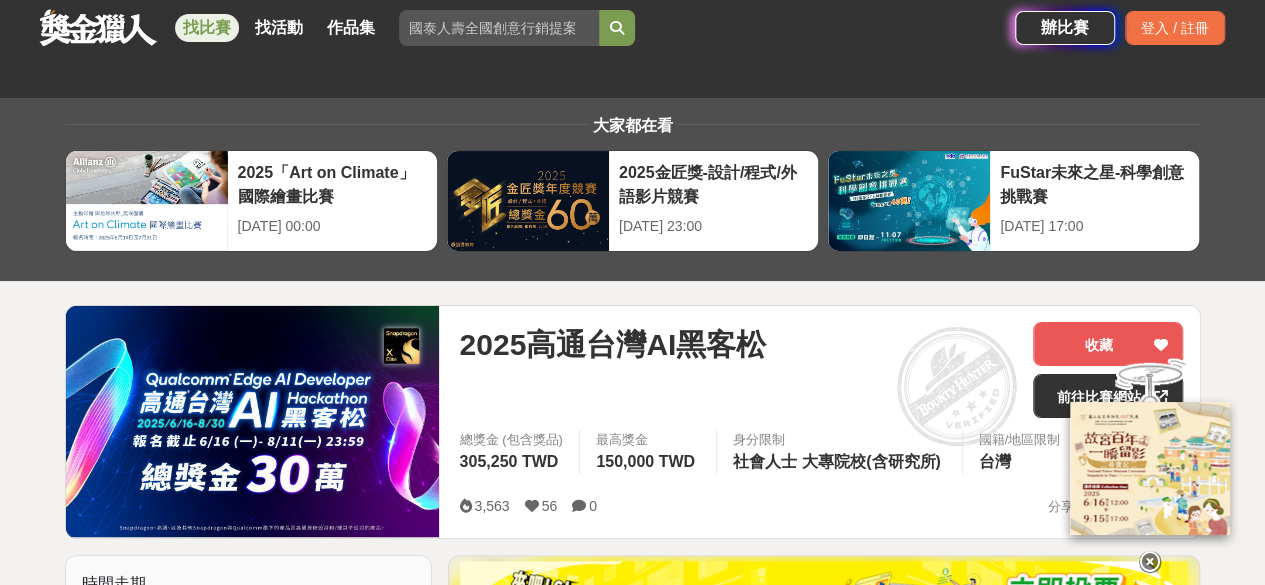 scroll, scrollTop: 278, scrollLeft: 0, axis: vertical 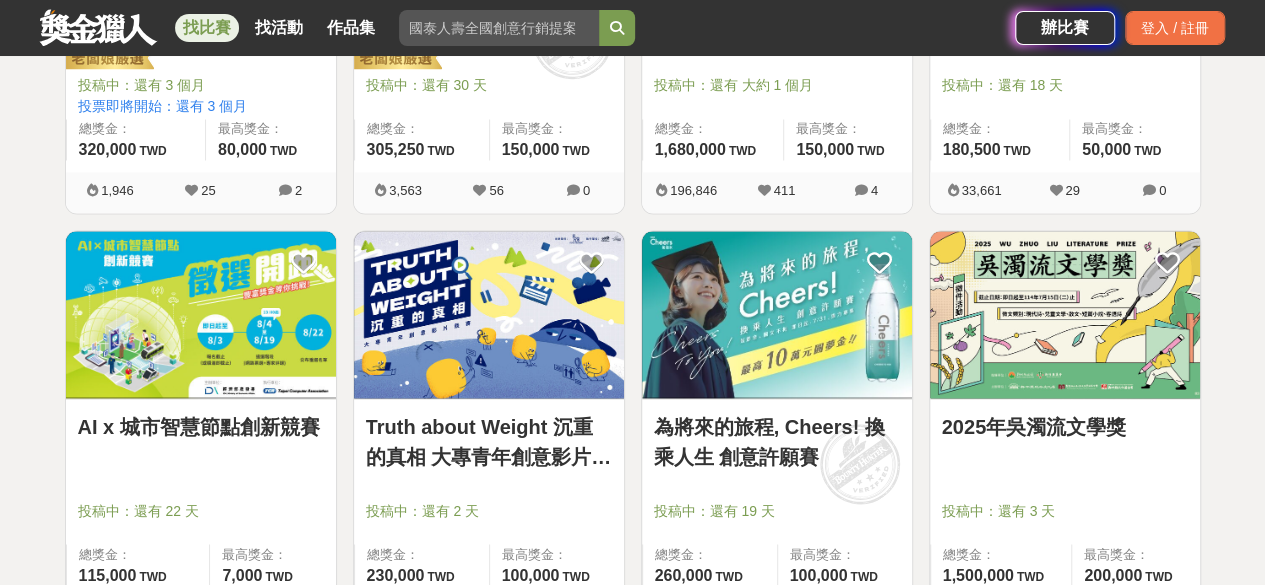 click at bounding box center [201, 314] 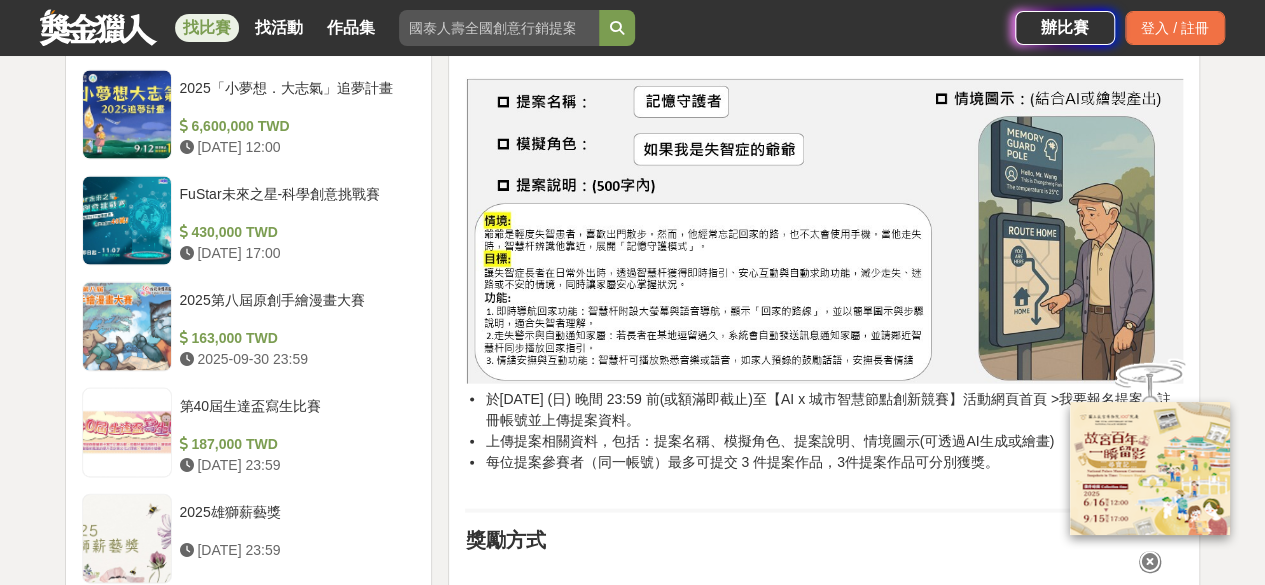 scroll, scrollTop: 2276, scrollLeft: 0, axis: vertical 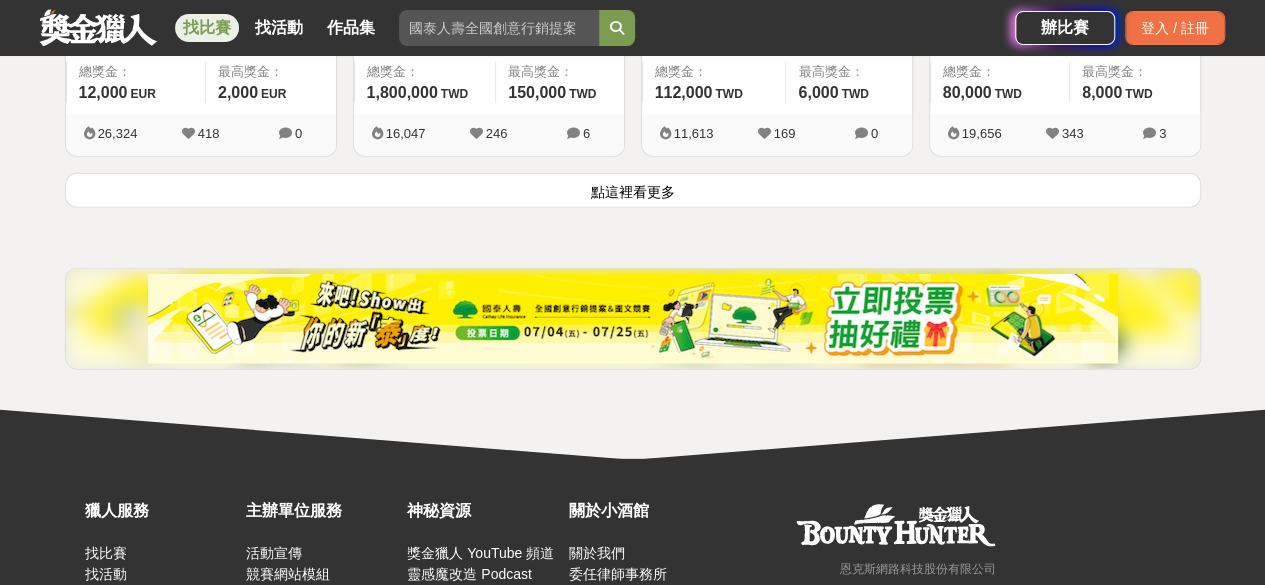 click on "點這裡看更多" at bounding box center (633, 190) 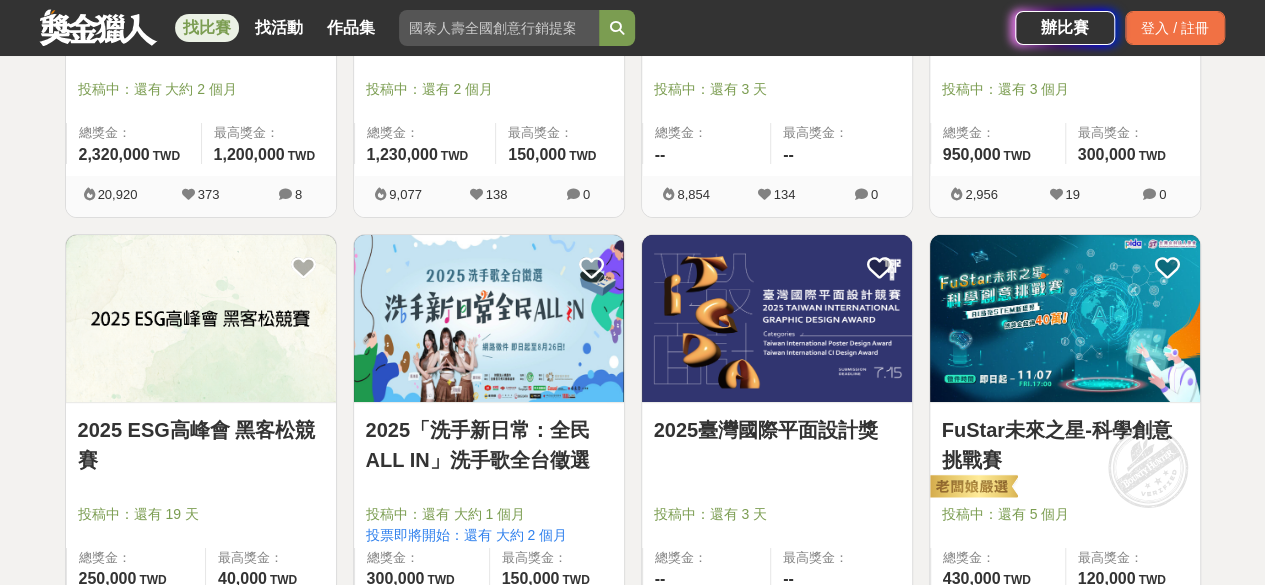 scroll, scrollTop: 3715, scrollLeft: 0, axis: vertical 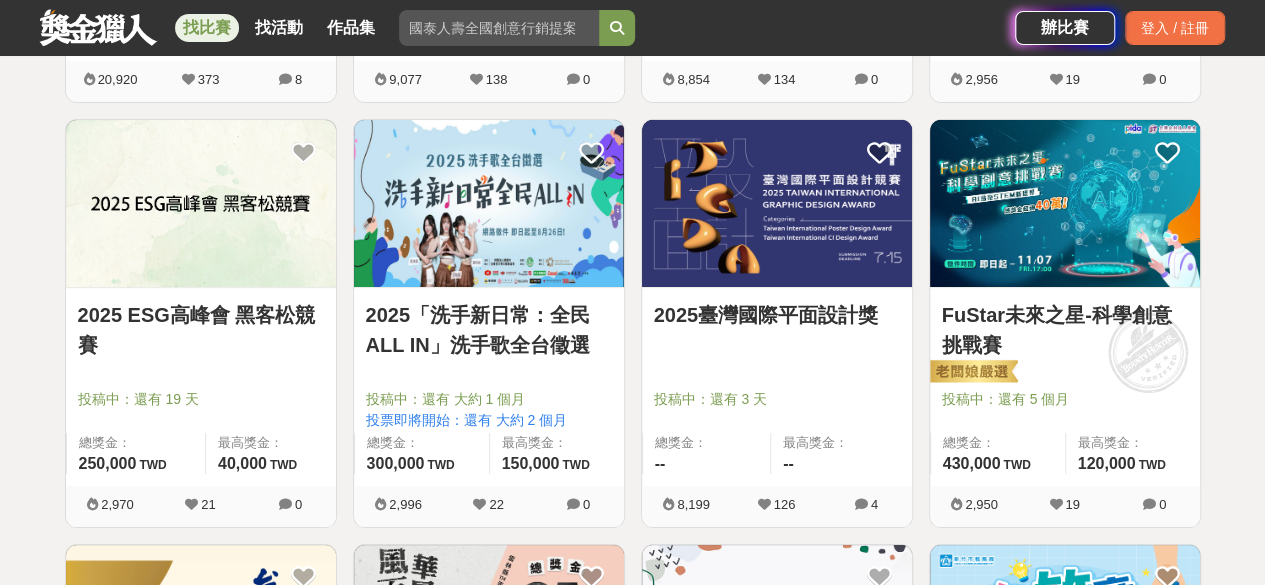 click on "2025 ESG高峰會 黑客松競賽" at bounding box center [201, 330] 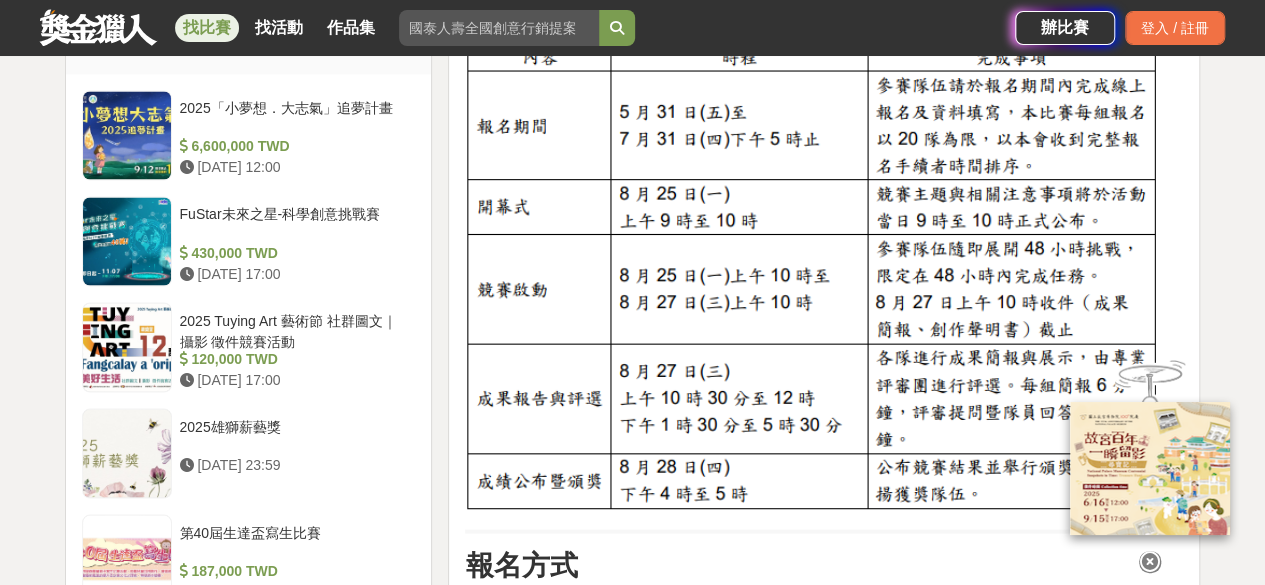 scroll, scrollTop: 1655, scrollLeft: 0, axis: vertical 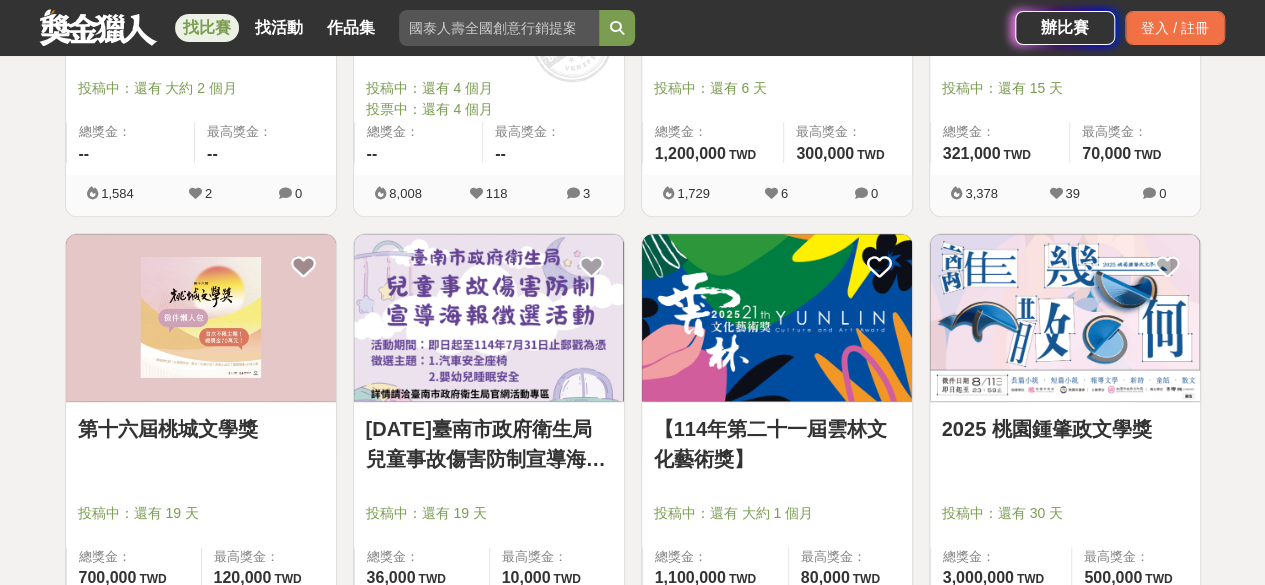 click on "第十六屆桃城文學獎 投稿中：還有 19 天 總獎金： 700,000 700,000 TWD 最高獎金： 120,000 TWD" at bounding box center [201, 501] 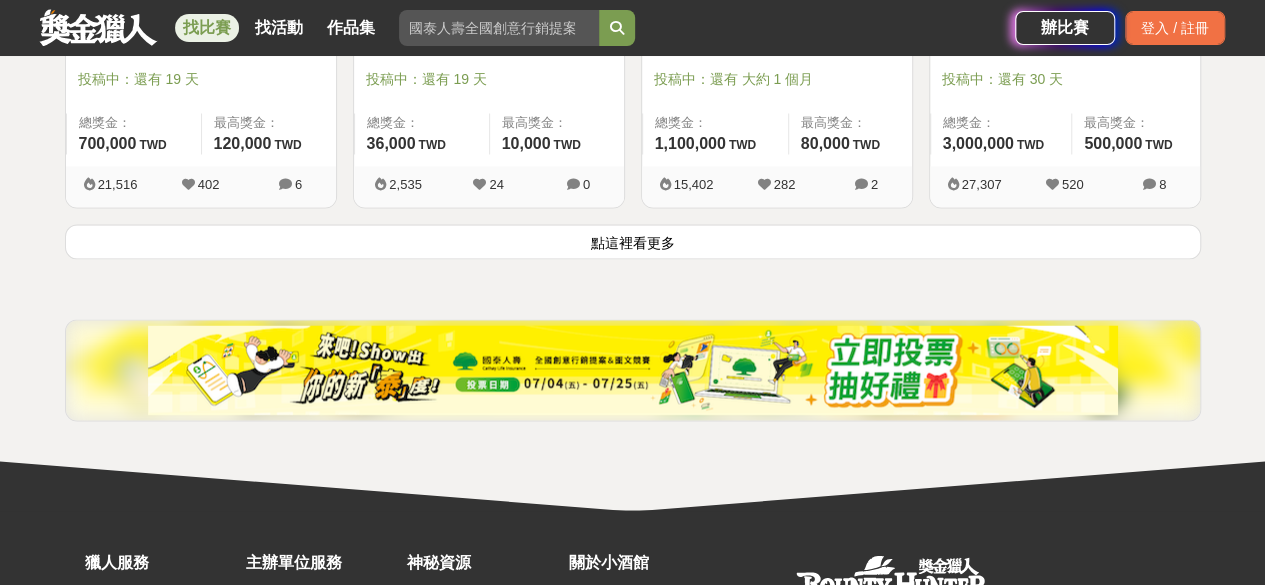 scroll, scrollTop: 5312, scrollLeft: 0, axis: vertical 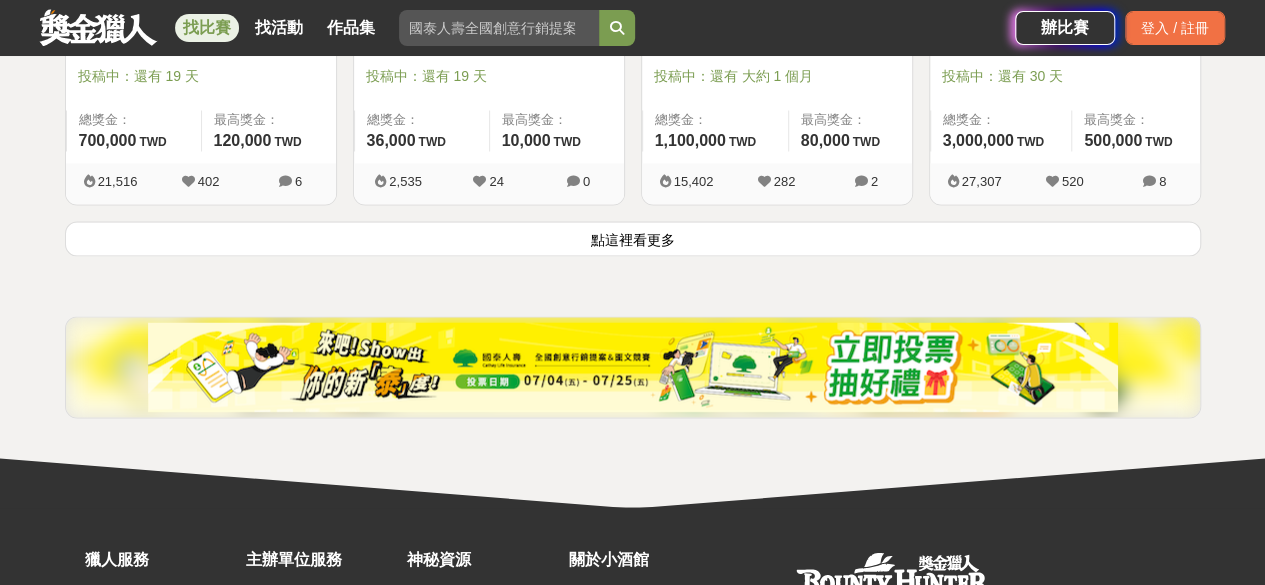 click on "點這裡看更多" at bounding box center (633, 238) 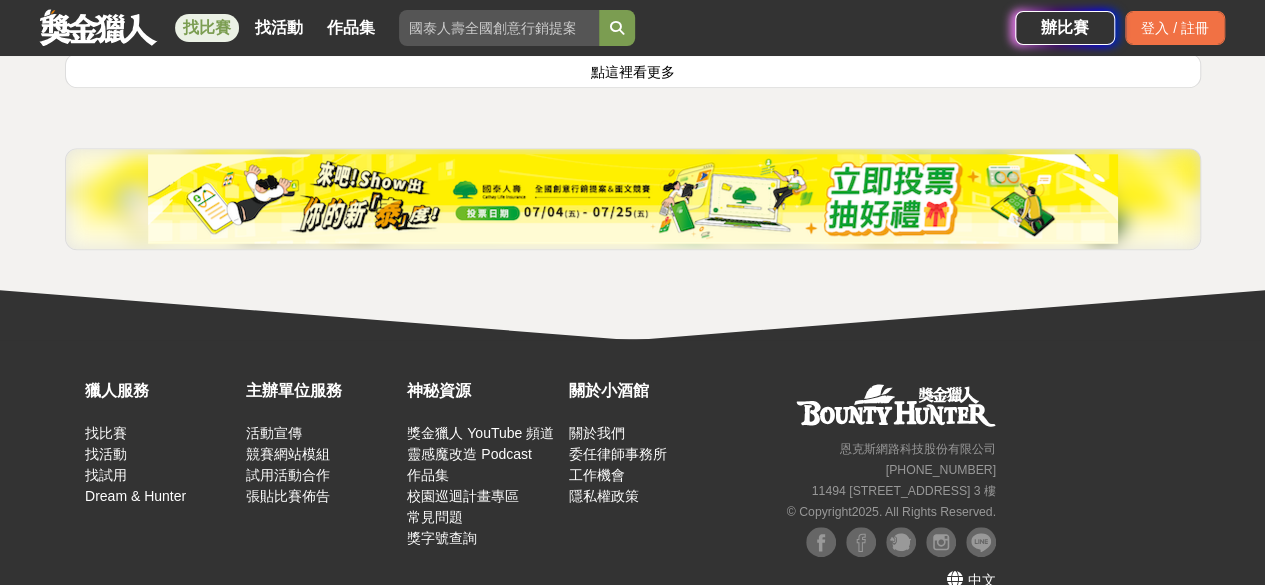scroll, scrollTop: 7899, scrollLeft: 0, axis: vertical 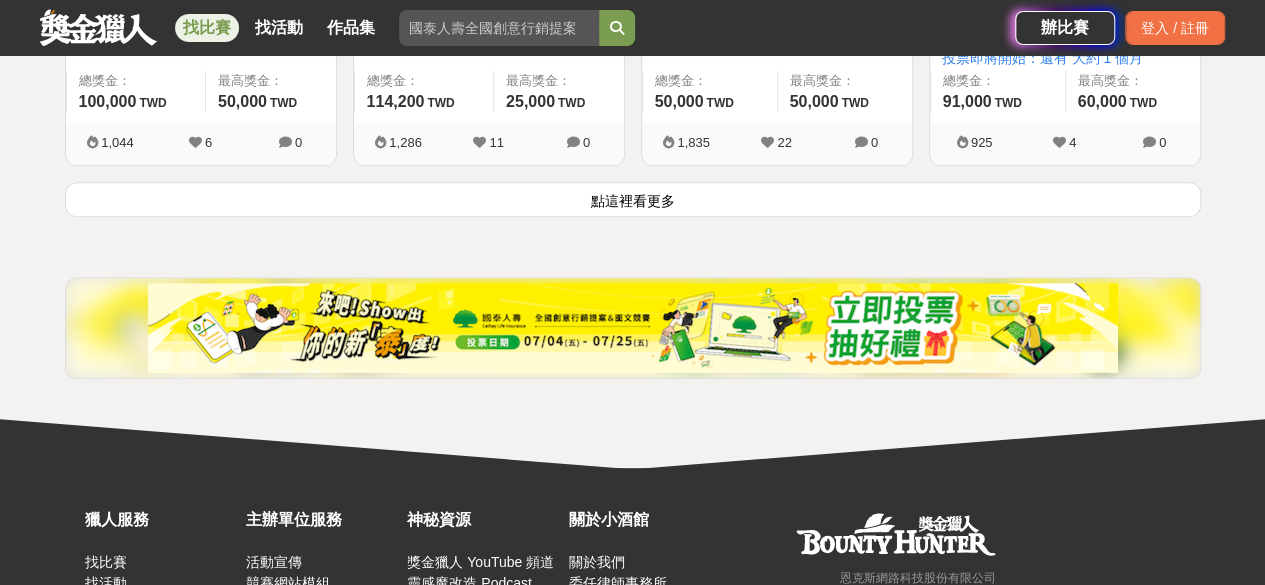 click on "點這裡看更多" at bounding box center (633, 199) 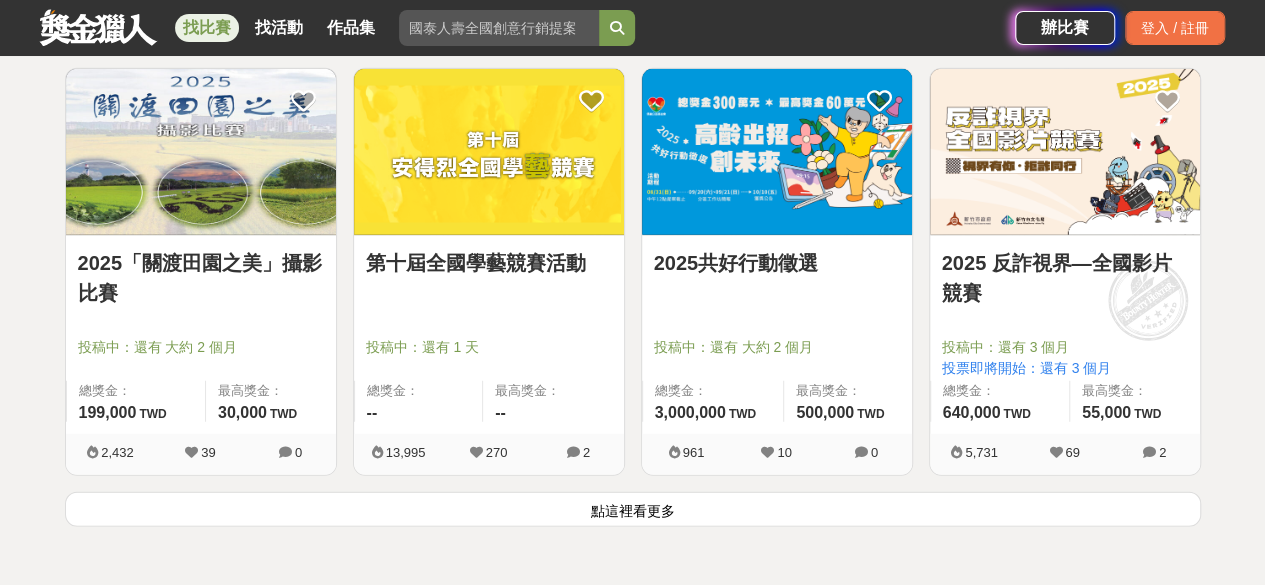 scroll, scrollTop: 10229, scrollLeft: 0, axis: vertical 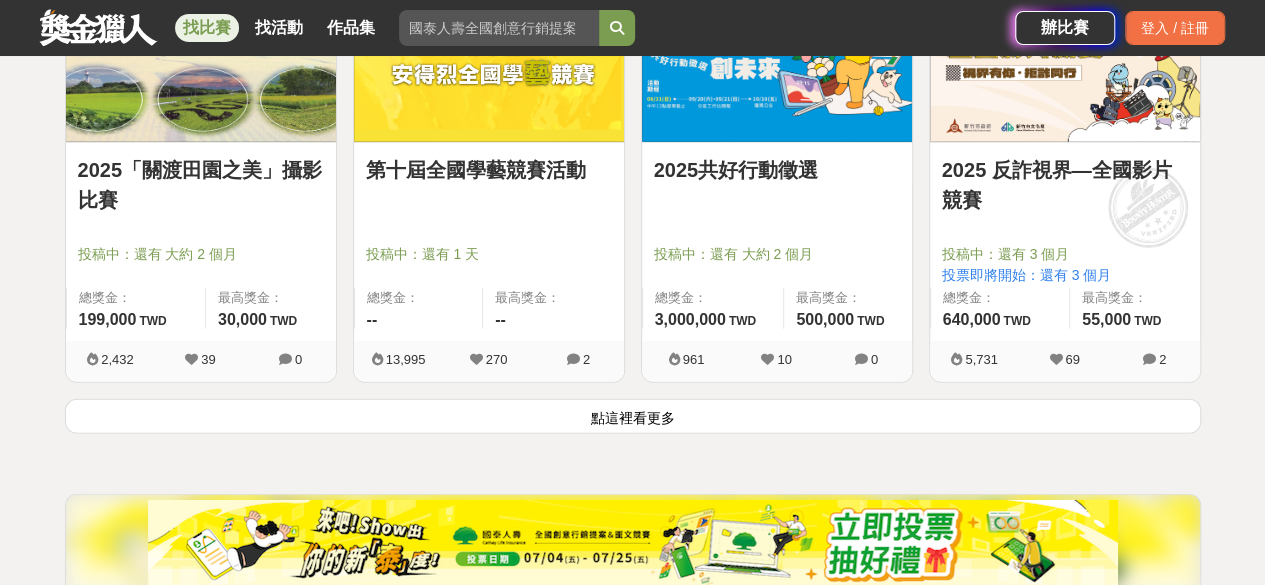 click on "點這裡看更多" at bounding box center (633, 416) 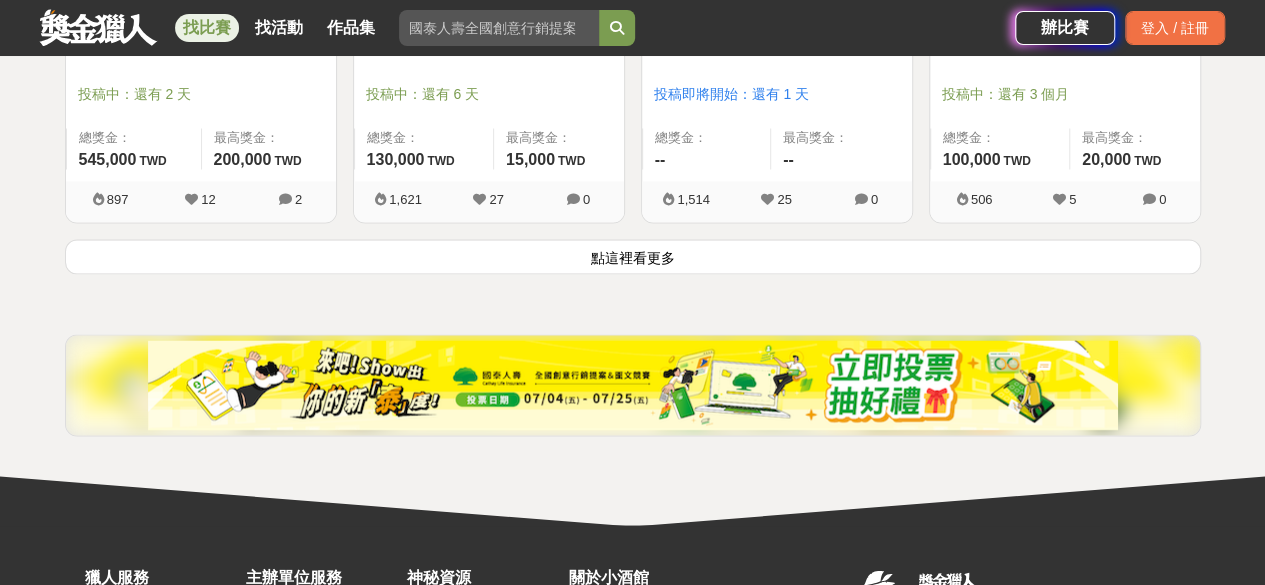 scroll, scrollTop: 12942, scrollLeft: 0, axis: vertical 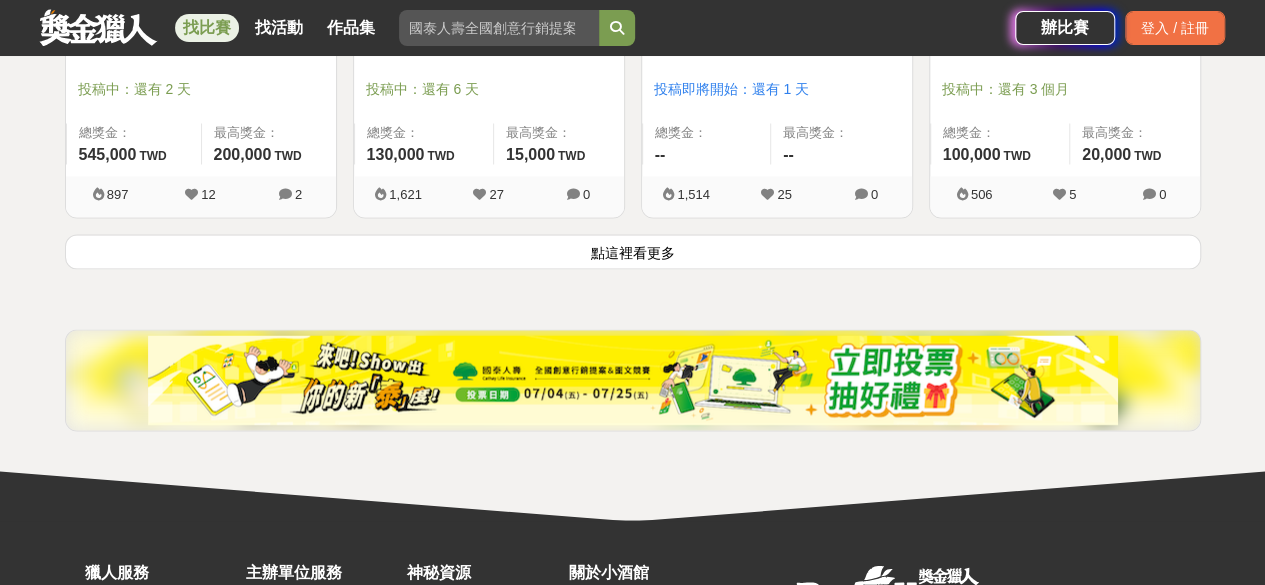 click on "833   個比賽 綜合 熱門 獎金 截止 最新 尚未截止 台灣 重置條件 這樣Sale也可以： 安聯人壽創意銷售法募集 投稿中：還有 3 個月 總獎金： 500,000 500,000 TWD 最高獎金： 100,000 TWD 58,977 66 0 Logitech MX 創意挑戰賽 投稿中：還有 29 天 總獎金： 139,280 139,280 TWD 最高獎金： -- 17,609 77 0 2025 Tuying Art 藝術節 社群圖文｜攝影 徵件競賽活動 投稿中：還有 29 天 總獎金： 120,000 120,000 TWD 最高獎金： 20,000 TWD 10,644 30 0 2025「臺灣繪果季」國產水果趣味繪畫比賽 投稿中：還有 2 個月 總獎金： 39,000 39,000 TWD 最高獎金： -- 10,783 60 0 來吧！Show出你的新『泰』度！國泰人壽全國創意行銷提案&圖文競賽 投票中：還有 13 天 總獎金： 1,000,260 100 萬 TWD 最高獎金： 180,000 TWD 187,571 757 0 2025 玩具及生活用品創意設計競賽 投稿中：還有 3 個月 總獎金： 600,000 600,000 TWD 最高獎金： 100,000 TWD 16,700 253 0 總獎金：" at bounding box center (633, -6150) 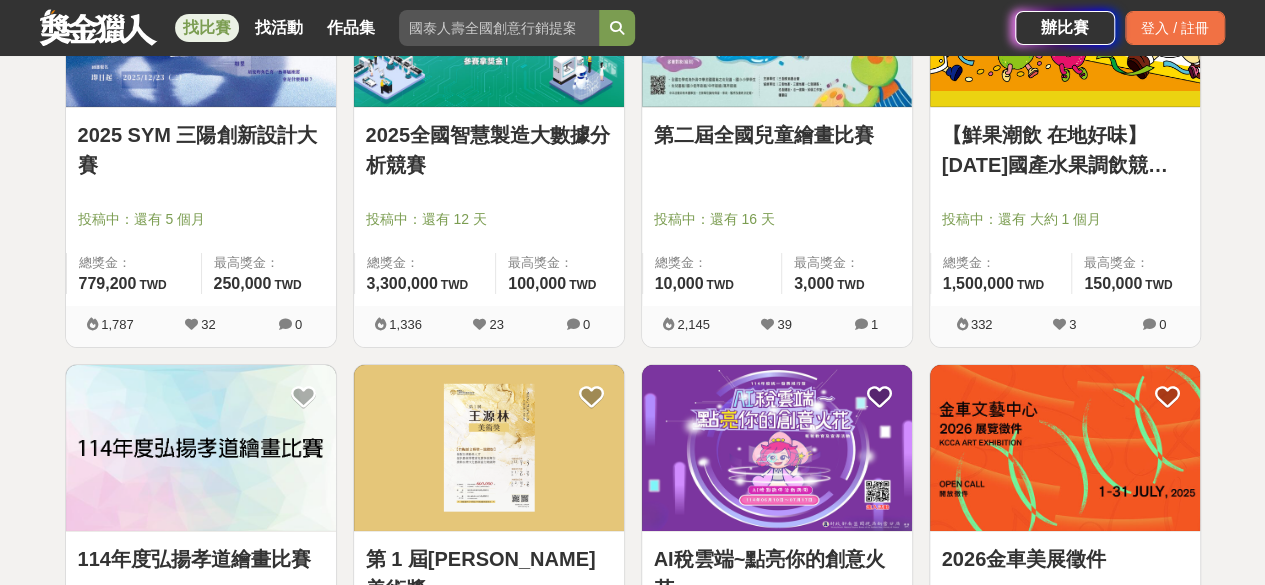 scroll, scrollTop: 14492, scrollLeft: 0, axis: vertical 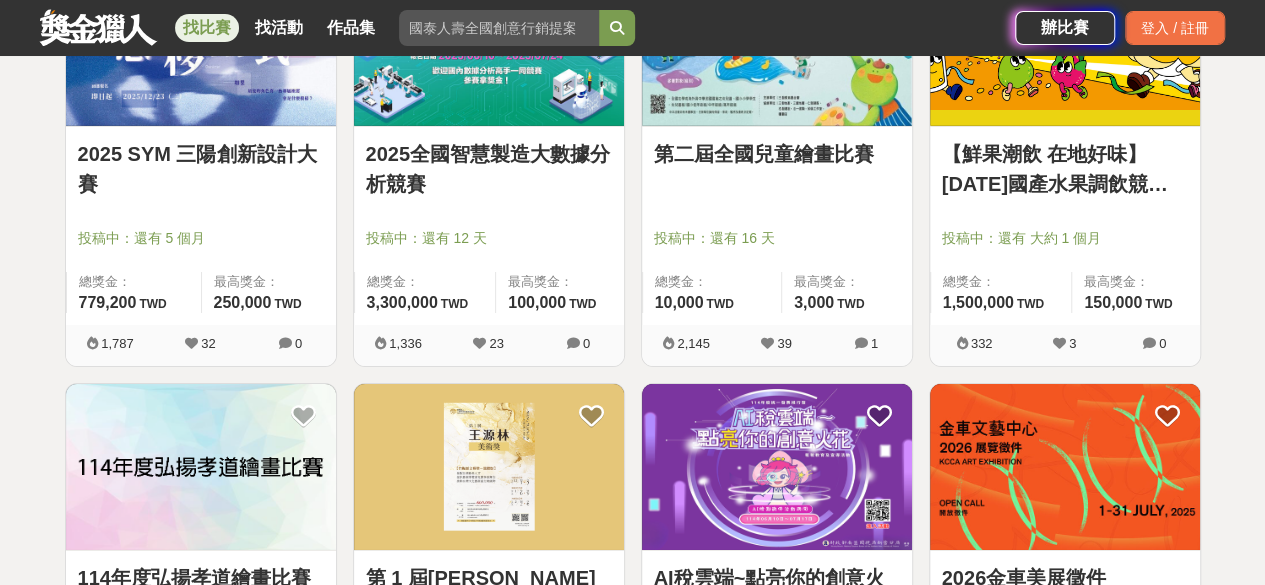 click on "2025全國智慧製造大數據分析競賽" at bounding box center [489, 169] 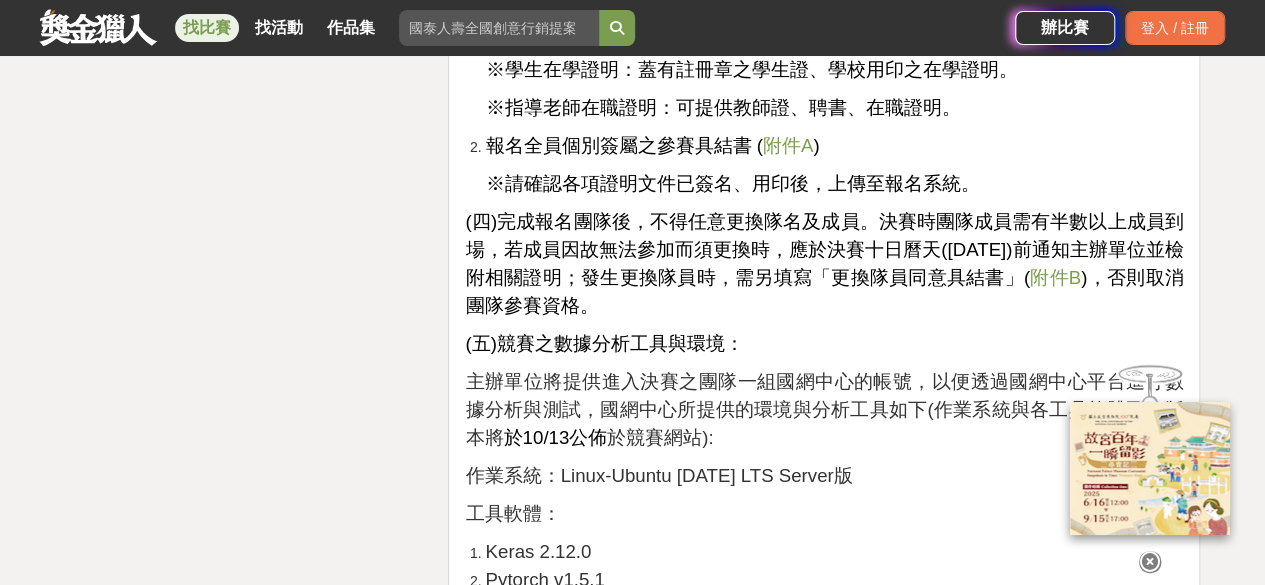 scroll, scrollTop: 4559, scrollLeft: 0, axis: vertical 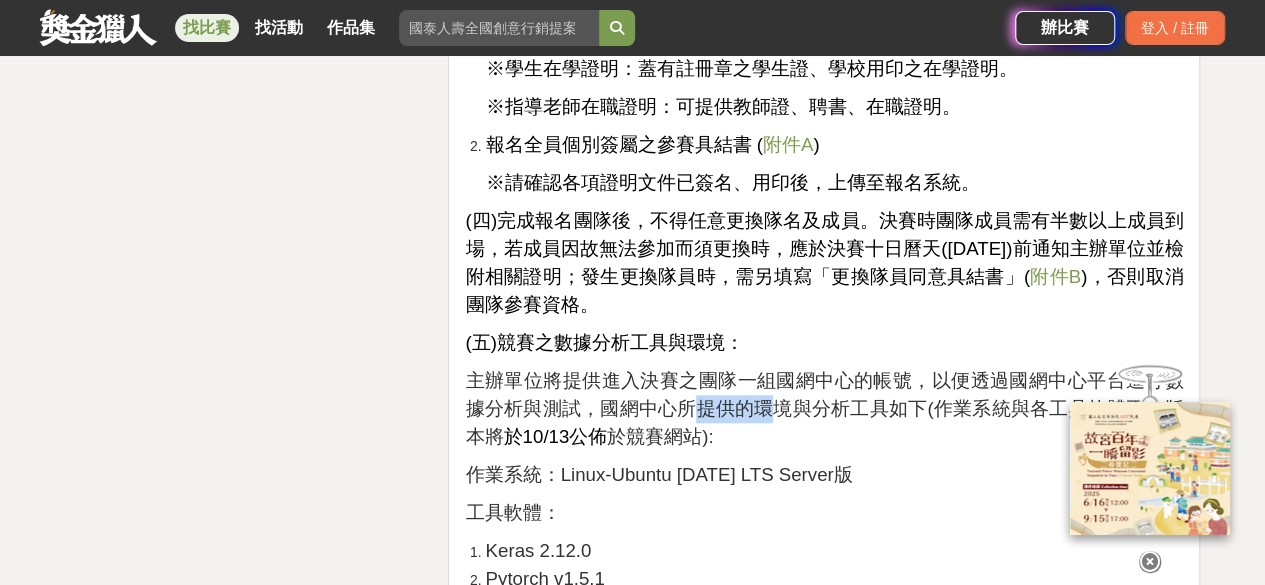 drag, startPoint x: 679, startPoint y: 366, endPoint x: 742, endPoint y: 394, distance: 68.942 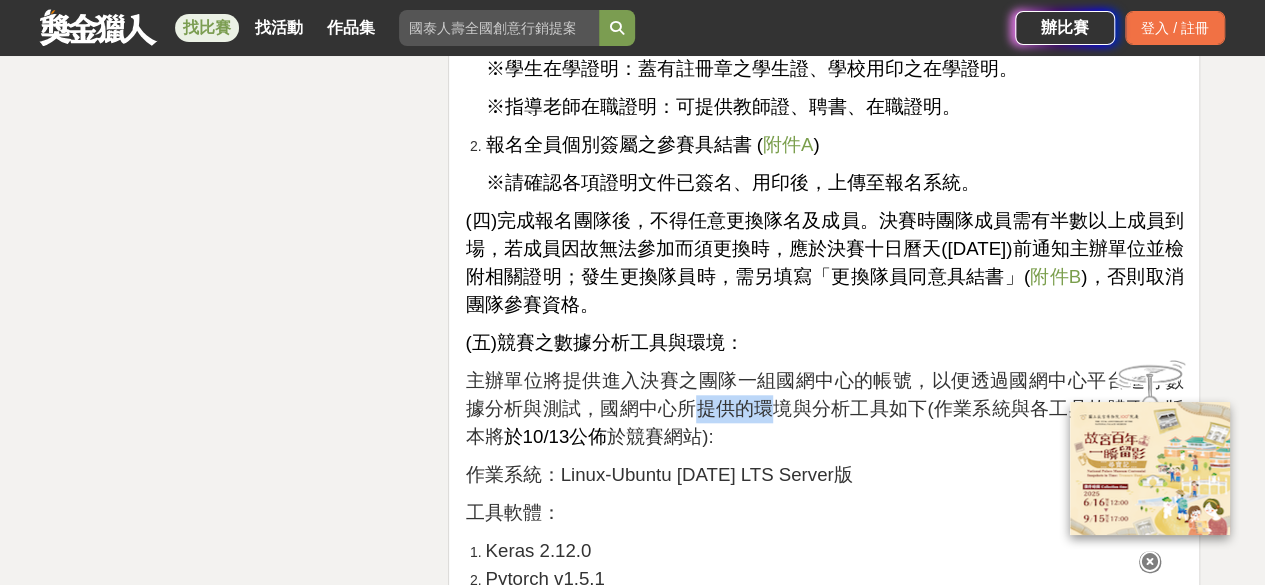 click on "主辦單位將提供進入決賽之團隊一組國網中心的帳號，以便透過國網中心平台進行數據分析與測試，國網中心所提供的環境與分析工具如下(作業系統與各工具軟體正確版本將 於10/13公佈 於競賽網站):" at bounding box center [824, 409] 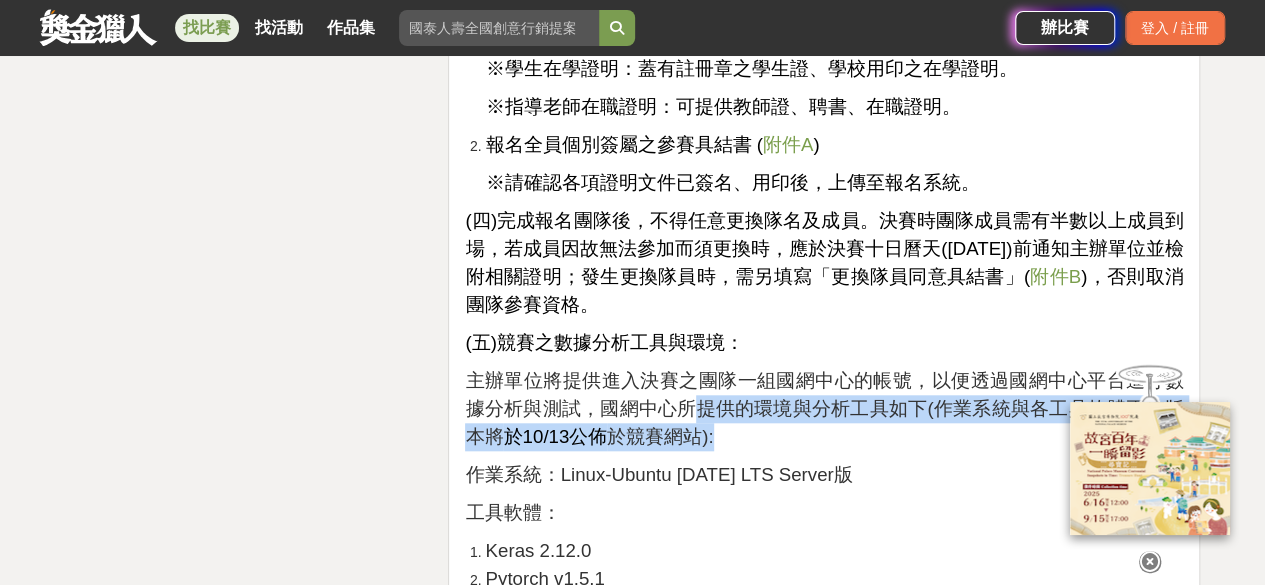 click on "主辦單位將提供進入決賽之團隊一組國網中心的帳號，以便透過國網中心平台進行數據分析與測試，國網中心所提供的環境與分析工具如下(作業系統與各工具軟體正確版本將 於10/13公佈 於競賽網站):" at bounding box center (824, 409) 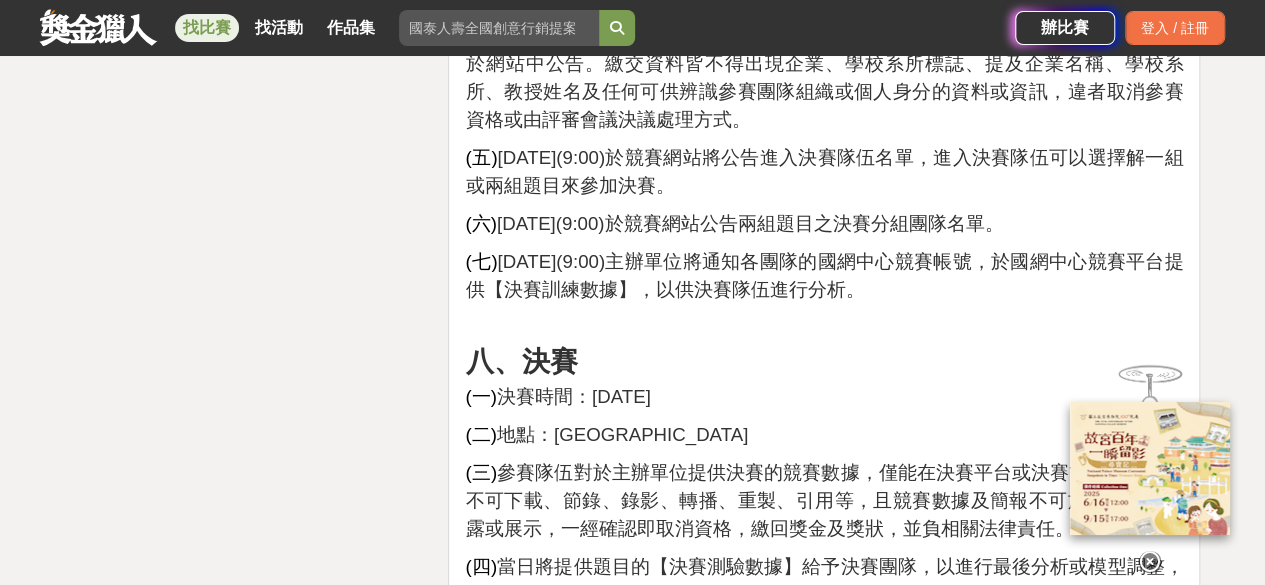 scroll, scrollTop: 5736, scrollLeft: 0, axis: vertical 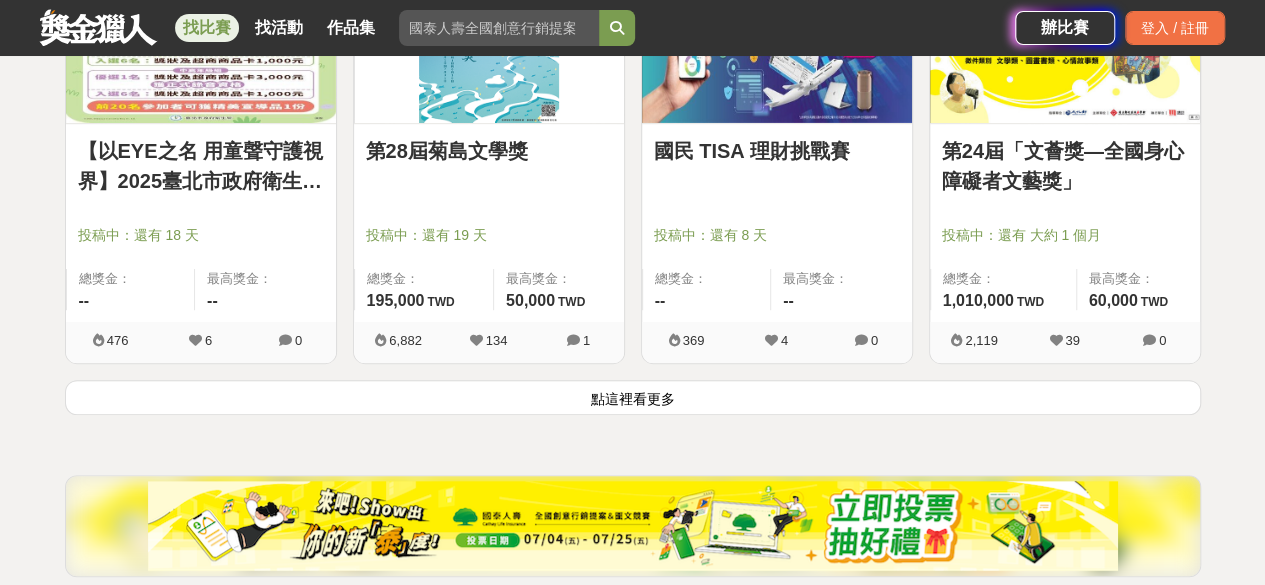 click on "點這裡看更多" at bounding box center (633, 397) 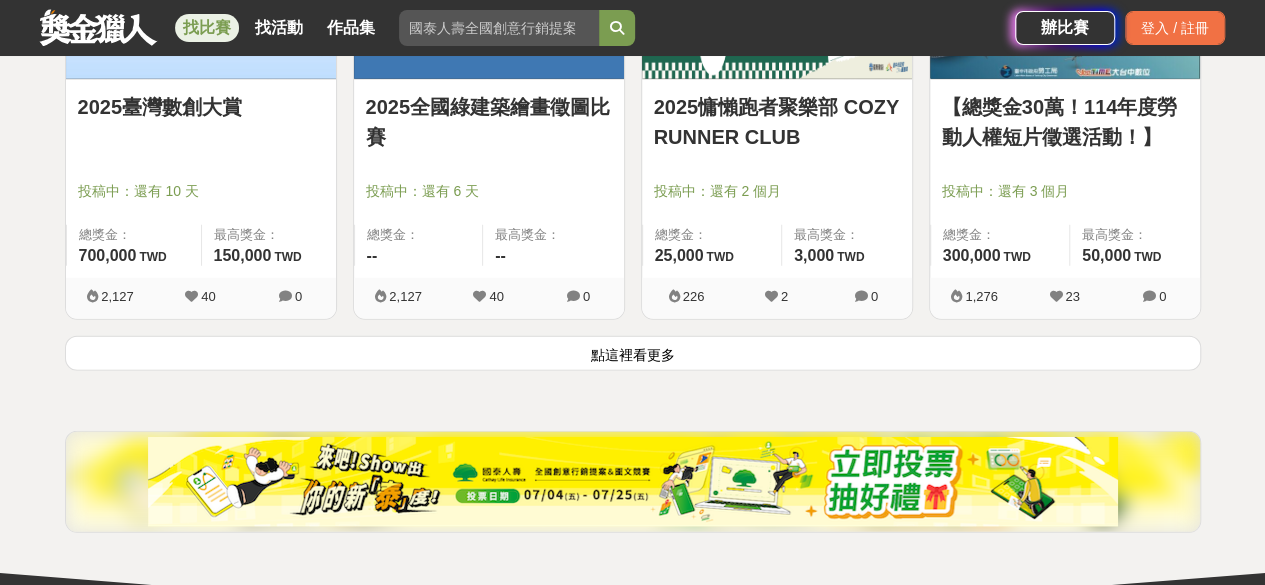 scroll, scrollTop: 17936, scrollLeft: 0, axis: vertical 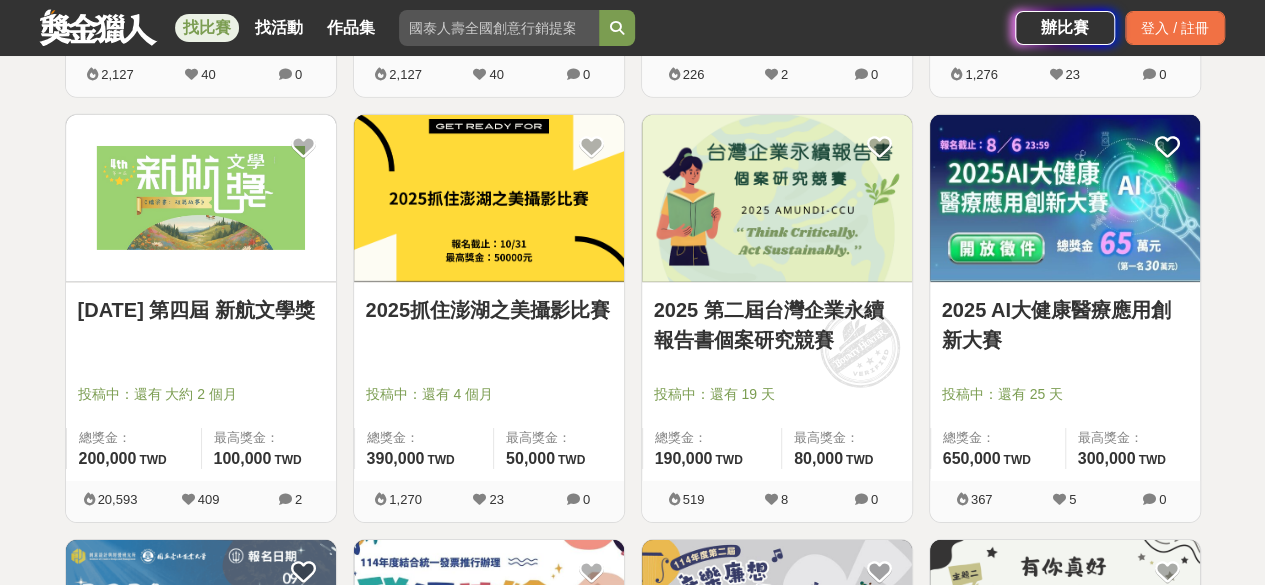 click on "2025 AI大健康醫療應用創新大賽" at bounding box center [1065, 325] 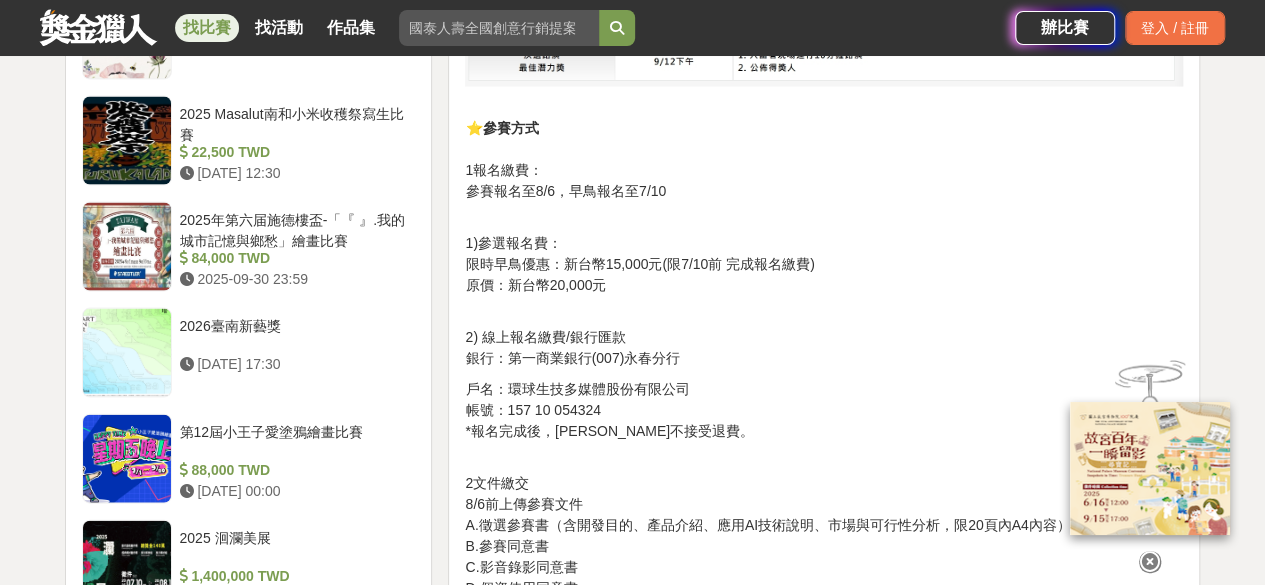 scroll, scrollTop: 1960, scrollLeft: 0, axis: vertical 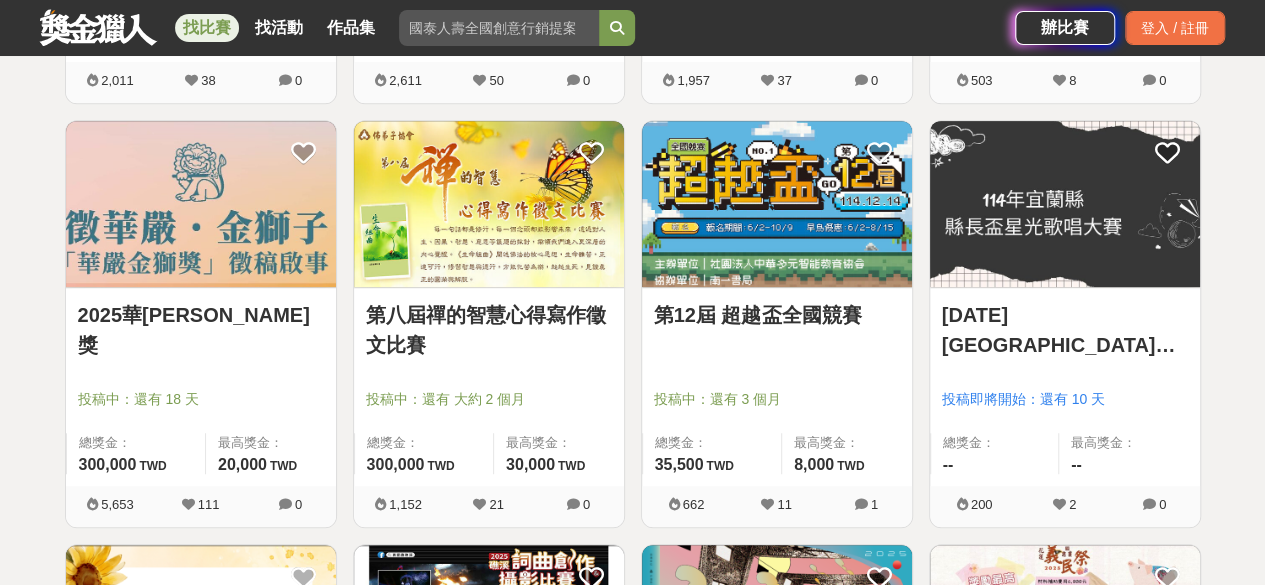 click on "第12屆 超越盃全國競賽" at bounding box center (777, 315) 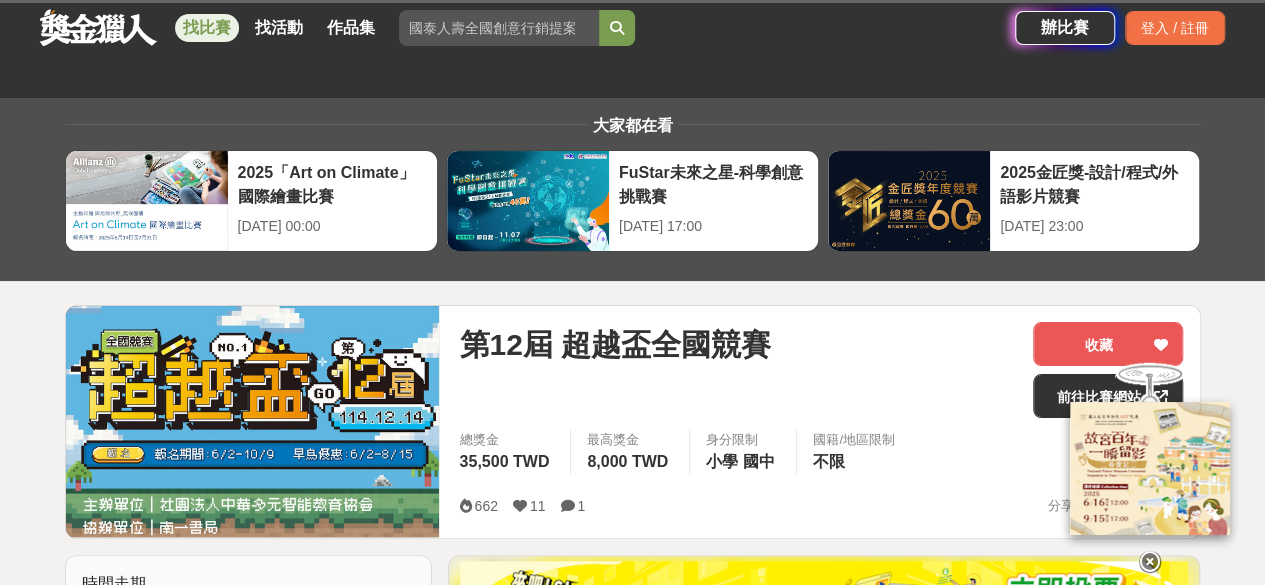 scroll, scrollTop: 449, scrollLeft: 0, axis: vertical 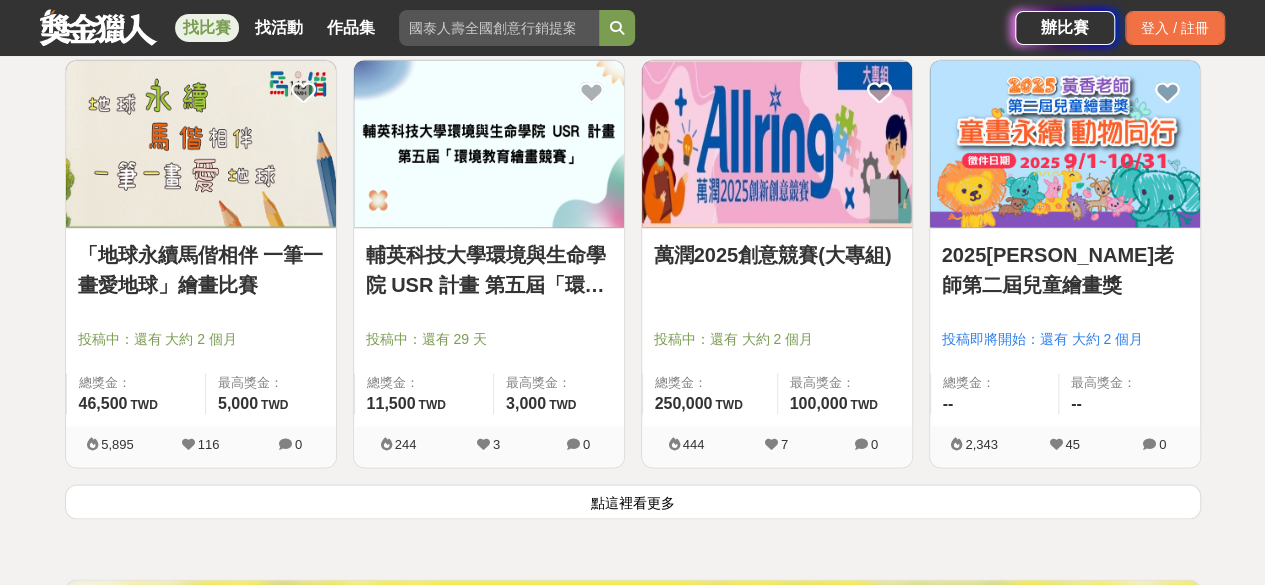 click on "點這裡看更多" at bounding box center (633, 501) 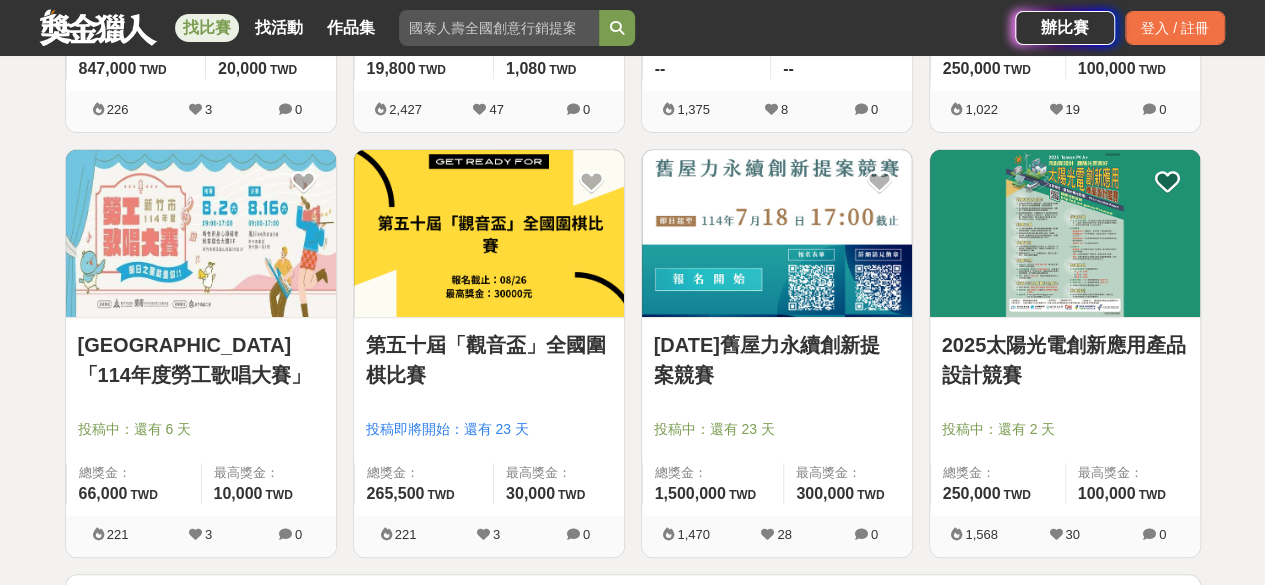 scroll, scrollTop: 22834, scrollLeft: 0, axis: vertical 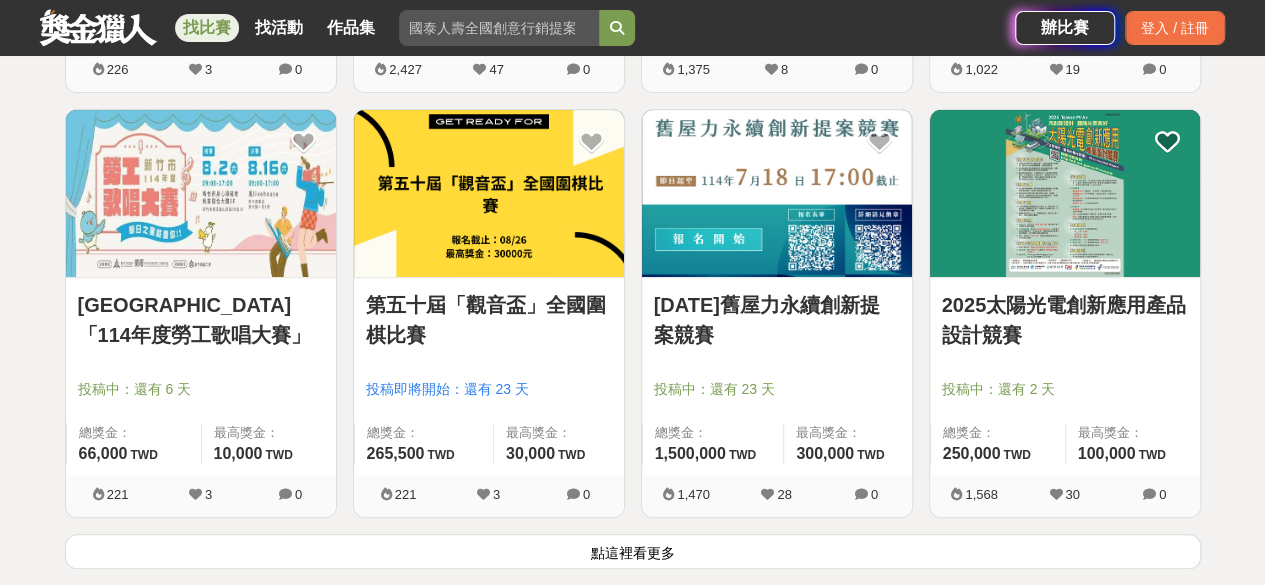 click on "點這裡看更多" at bounding box center (633, 551) 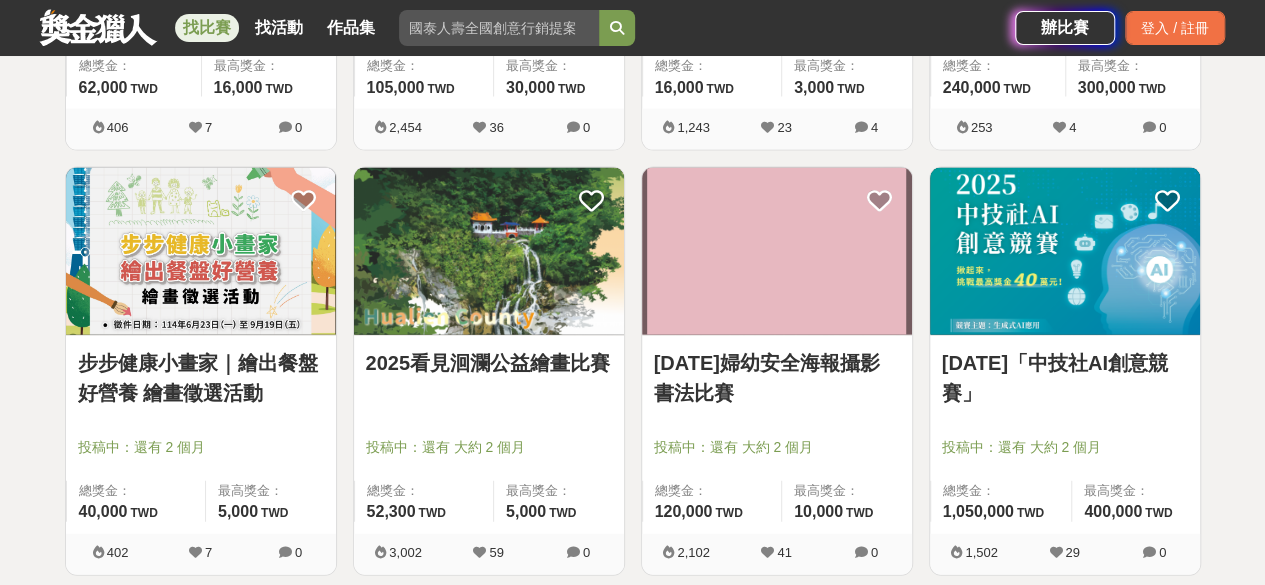 scroll, scrollTop: 24900, scrollLeft: 0, axis: vertical 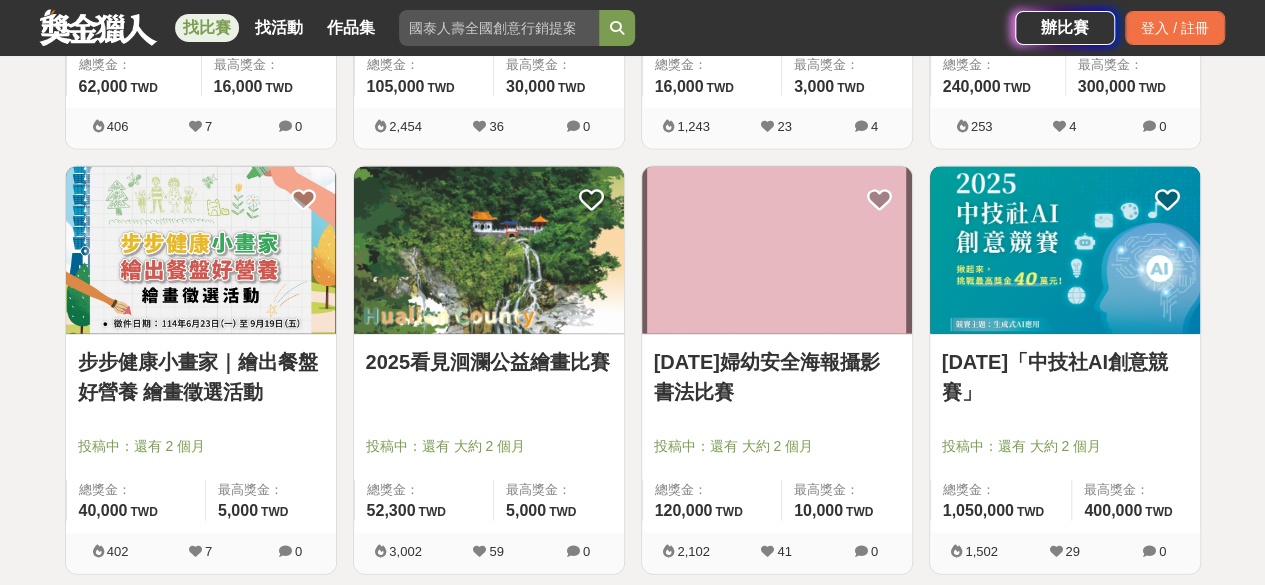 click on "2025年「中技社AI創意競賽」" at bounding box center (1065, 377) 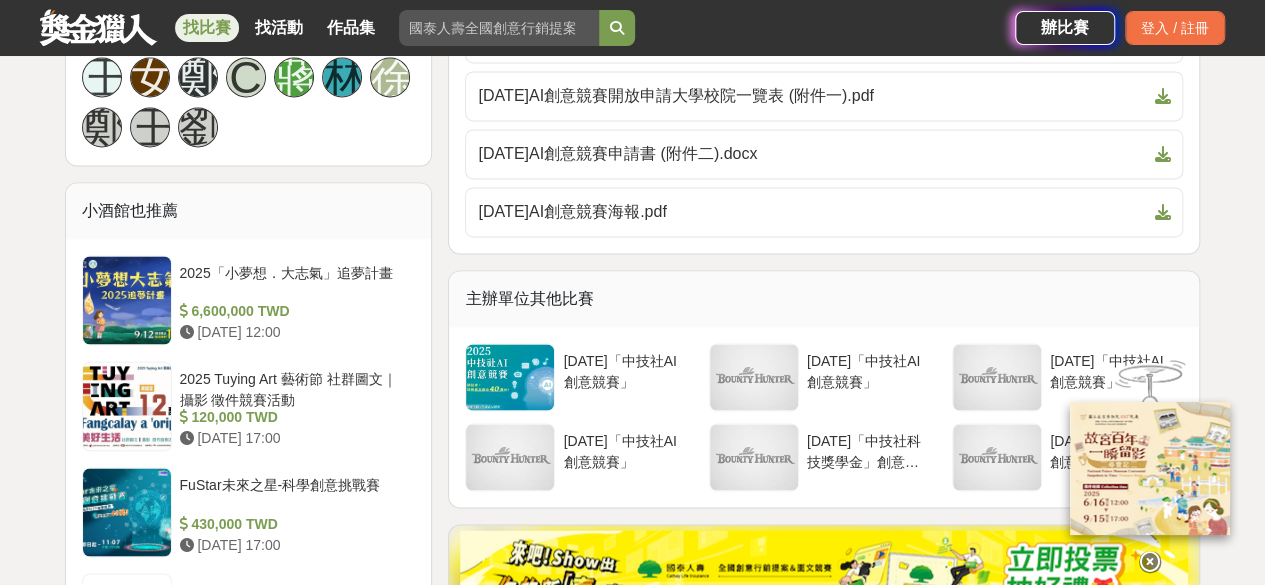 scroll, scrollTop: 1380, scrollLeft: 0, axis: vertical 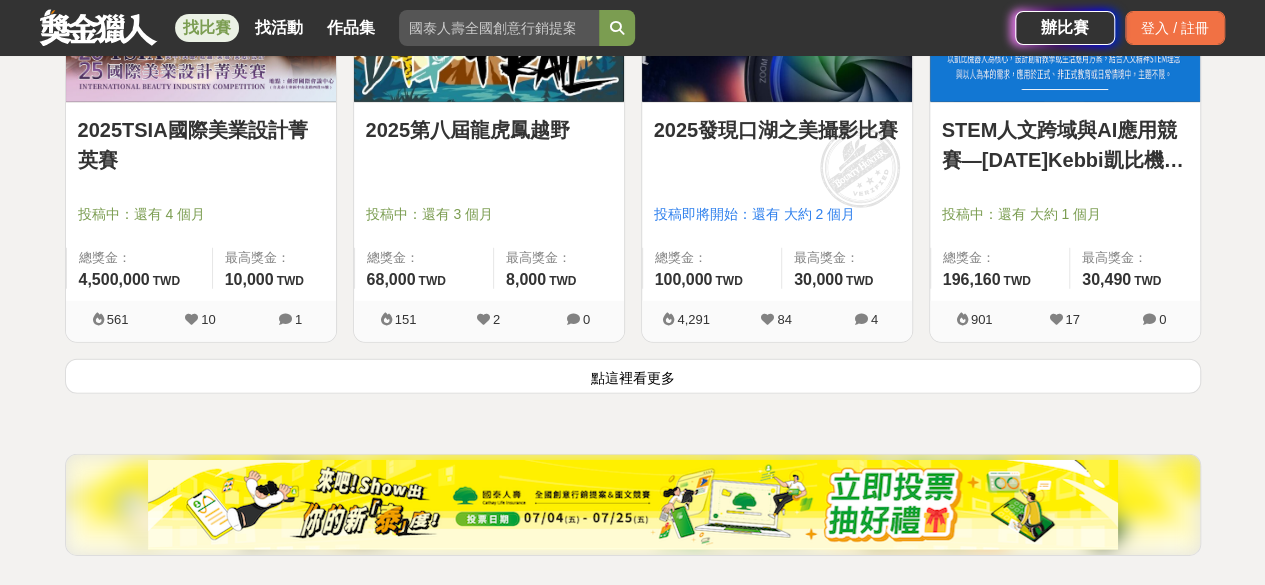 click on "點這裡看更多" at bounding box center (633, 376) 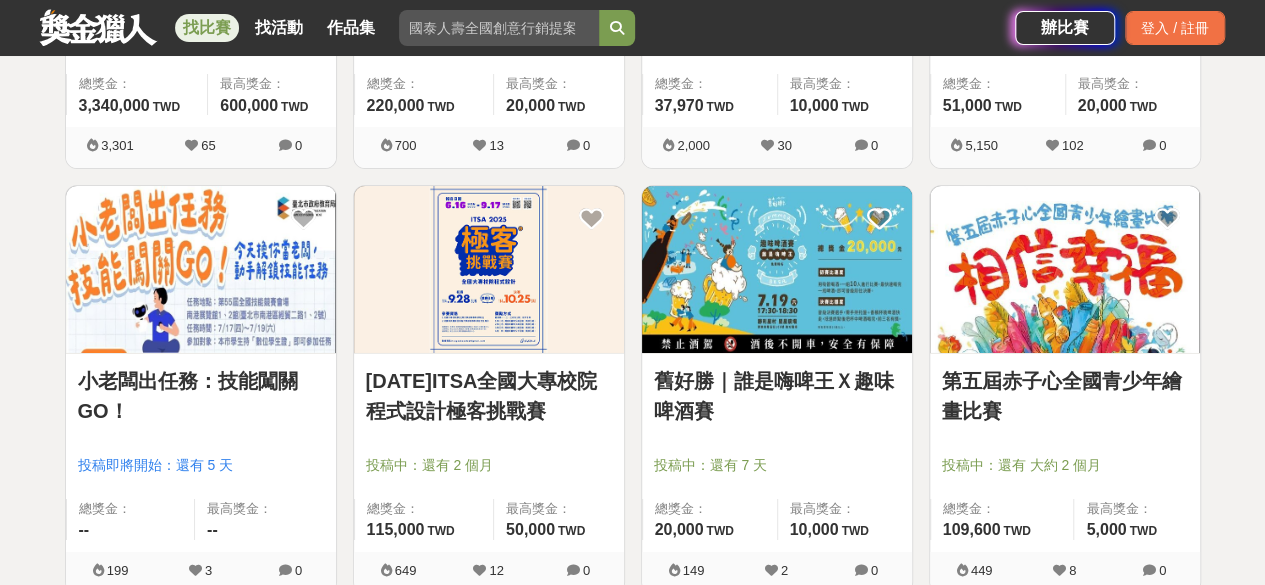 scroll, scrollTop: 26156, scrollLeft: 0, axis: vertical 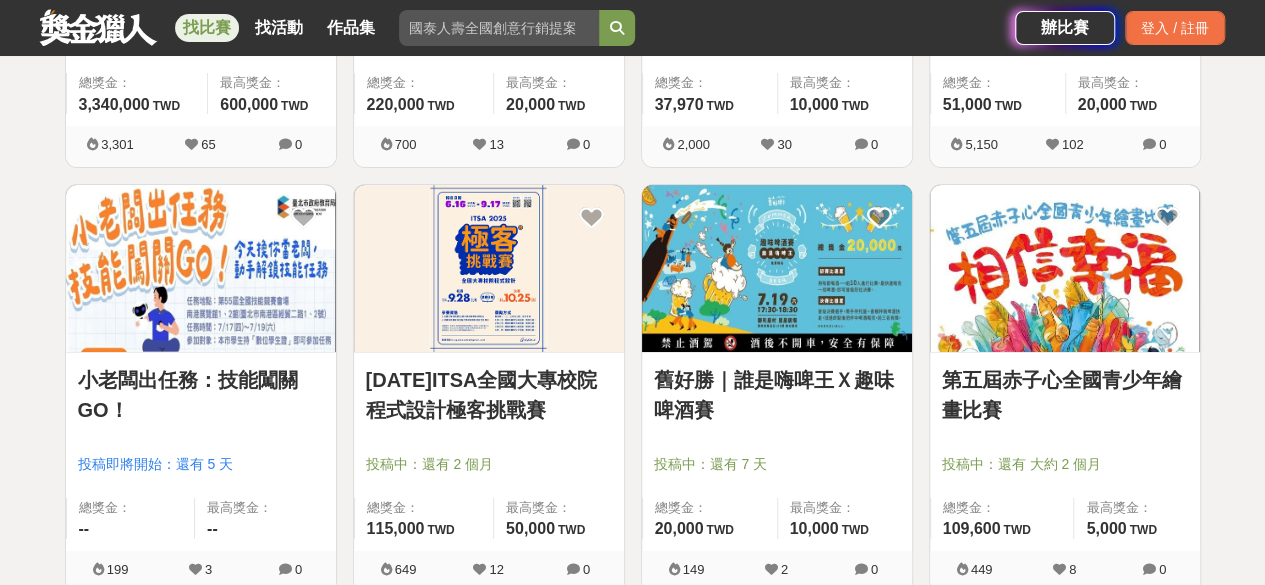 click on "2025年ITSA全國大專校院程式設計極客挑戰賽" at bounding box center [489, 395] 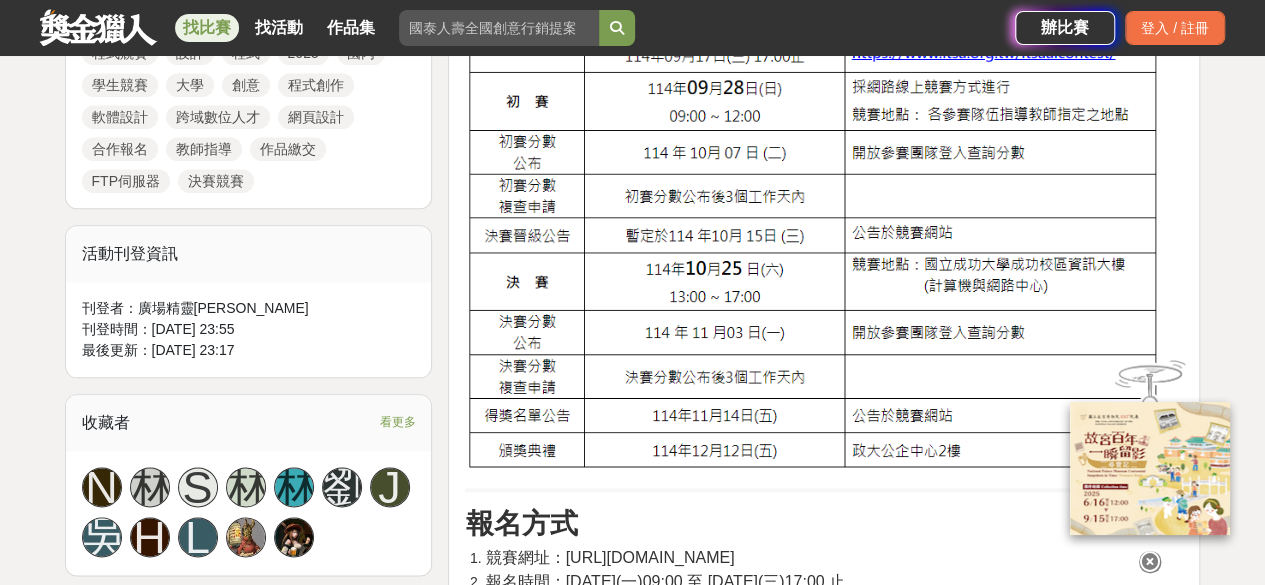 scroll, scrollTop: 988, scrollLeft: 0, axis: vertical 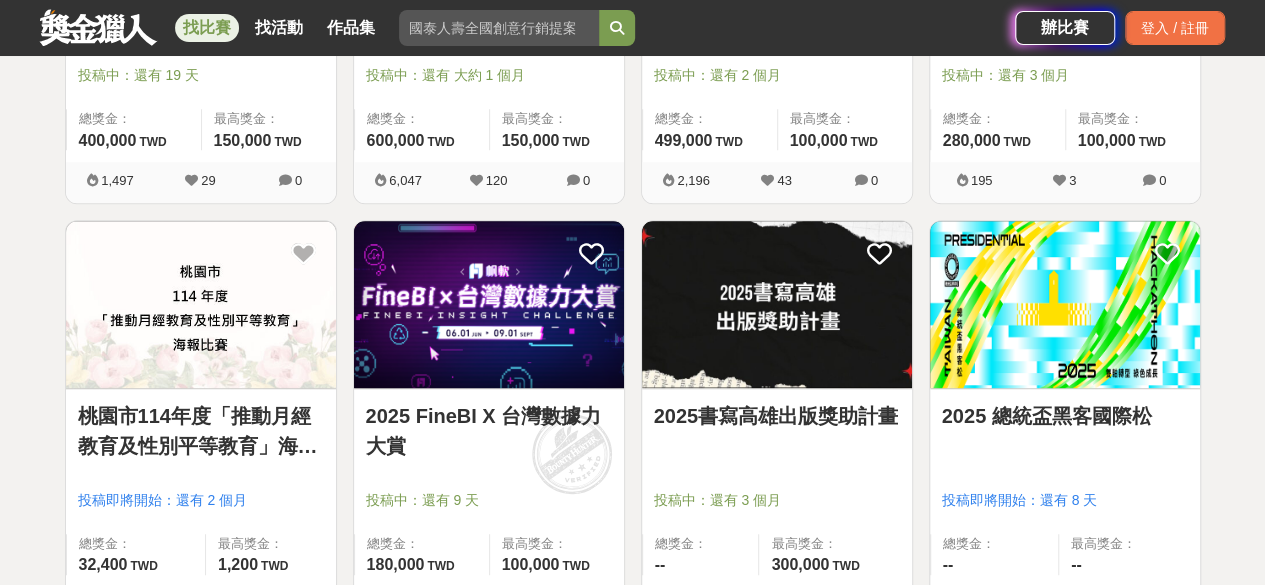 click on "2025 FineBI X 台灣數據力大賞" at bounding box center (489, 431) 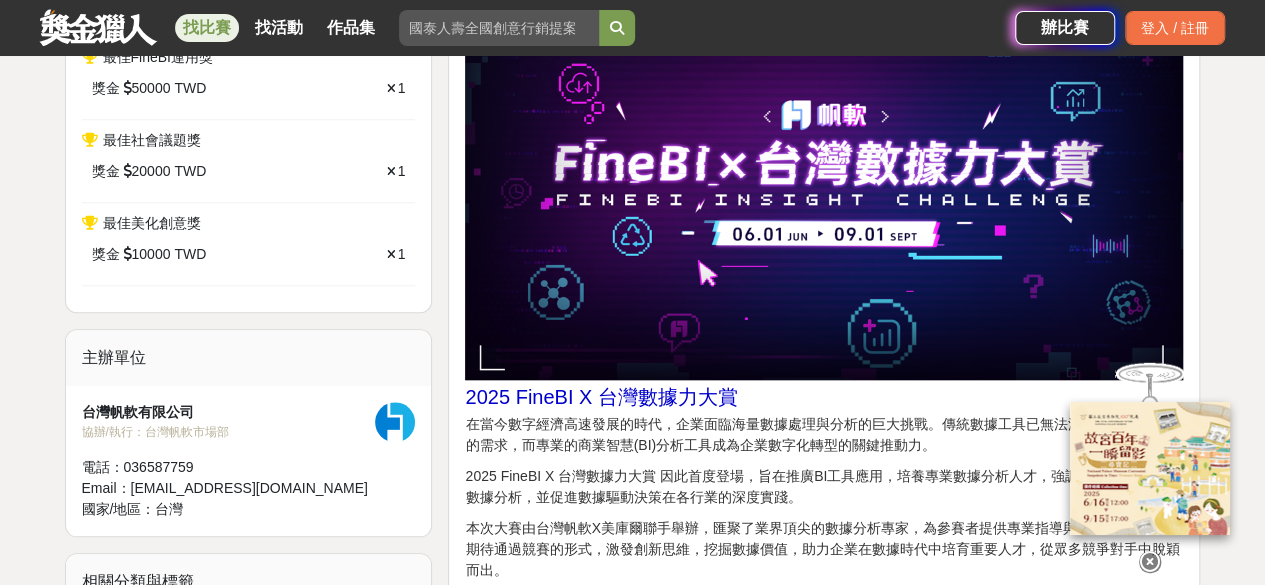 scroll, scrollTop: 961, scrollLeft: 0, axis: vertical 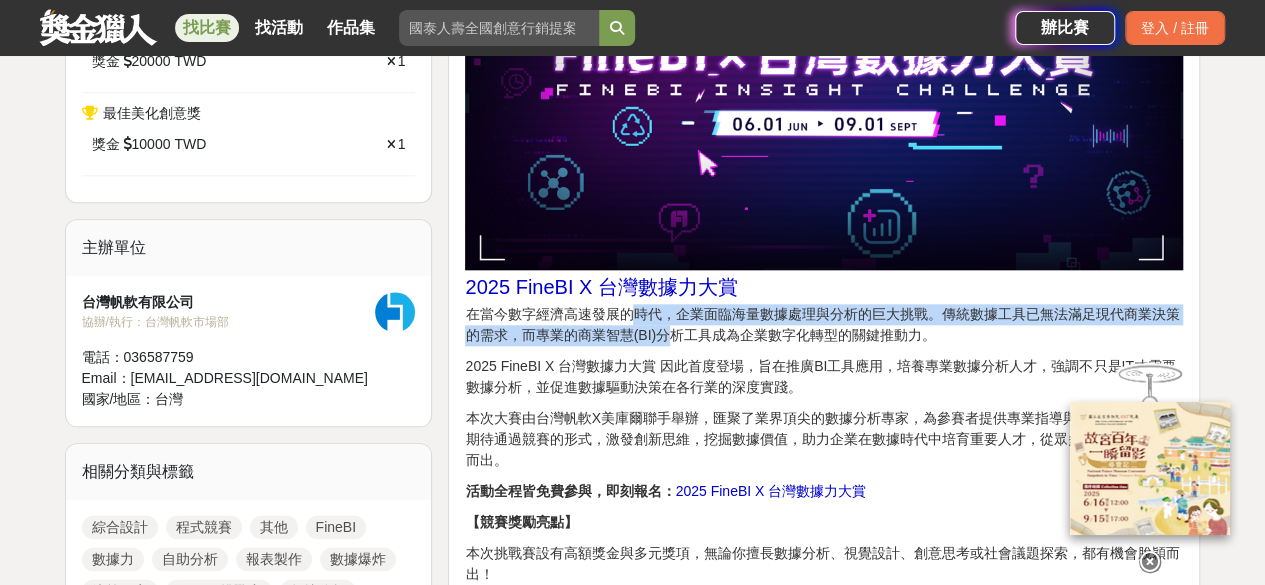 drag, startPoint x: 631, startPoint y: 317, endPoint x: 662, endPoint y: 333, distance: 34.88553 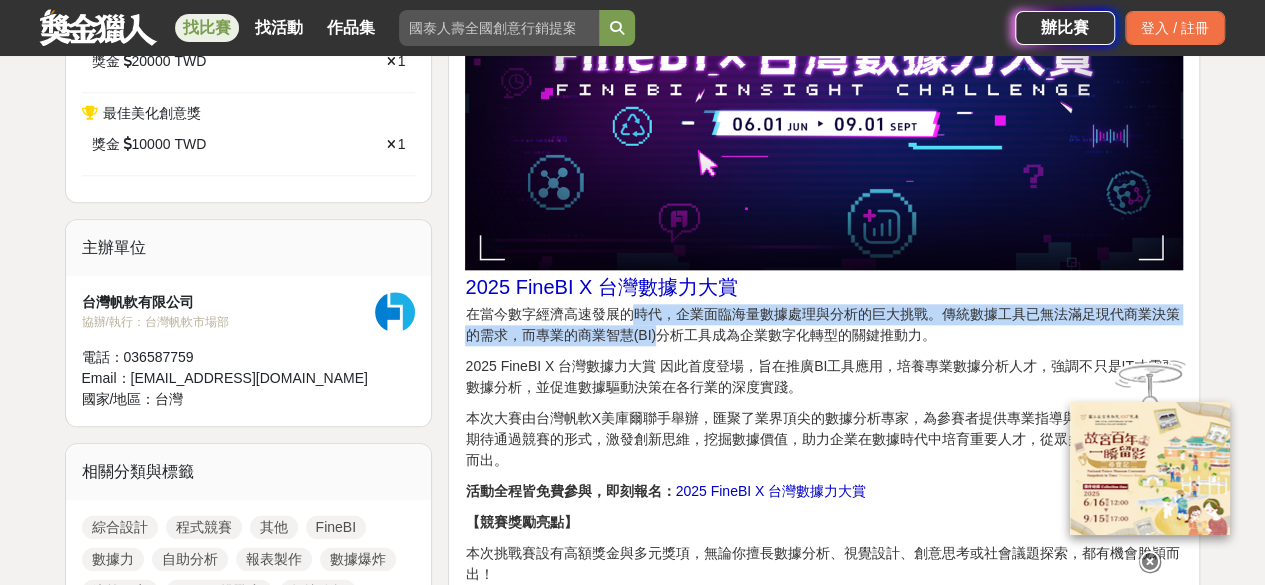 click on "在當今數字經濟高速發展的時代，企業面臨海量數據處理與分析的巨大挑戰。傳統數據工具已無法滿足現代商業決策的需求，而專業的商業智慧(BI)分析工具成為企業數字化轉型的關鍵推動力。" at bounding box center (824, 325) 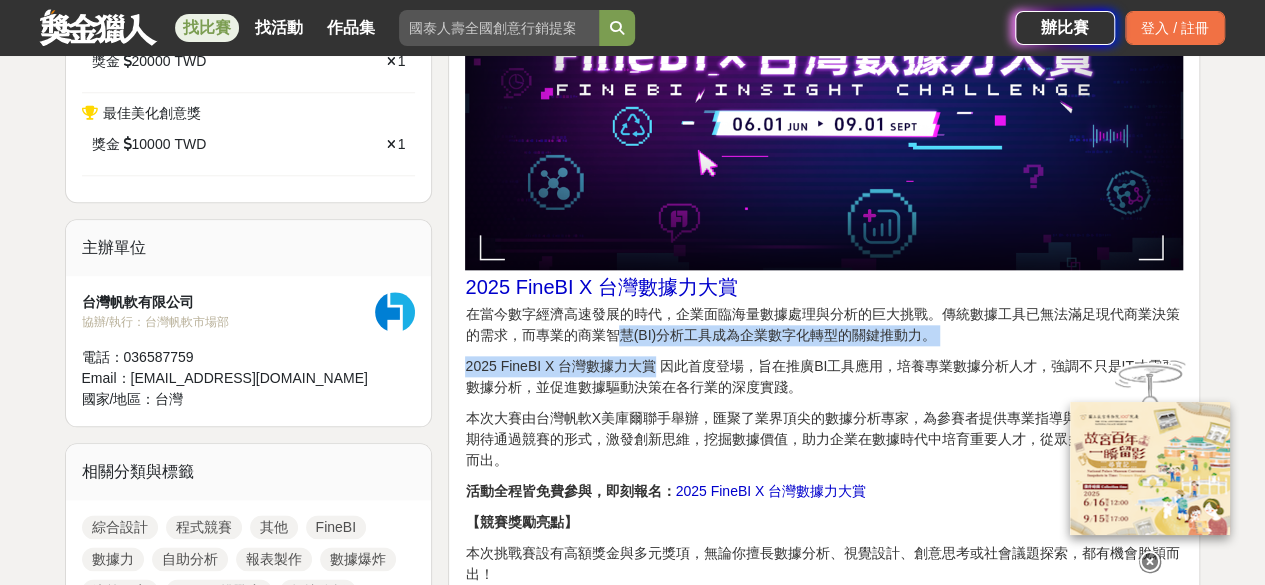 drag, startPoint x: 619, startPoint y: 327, endPoint x: 653, endPoint y: 362, distance: 48.79549 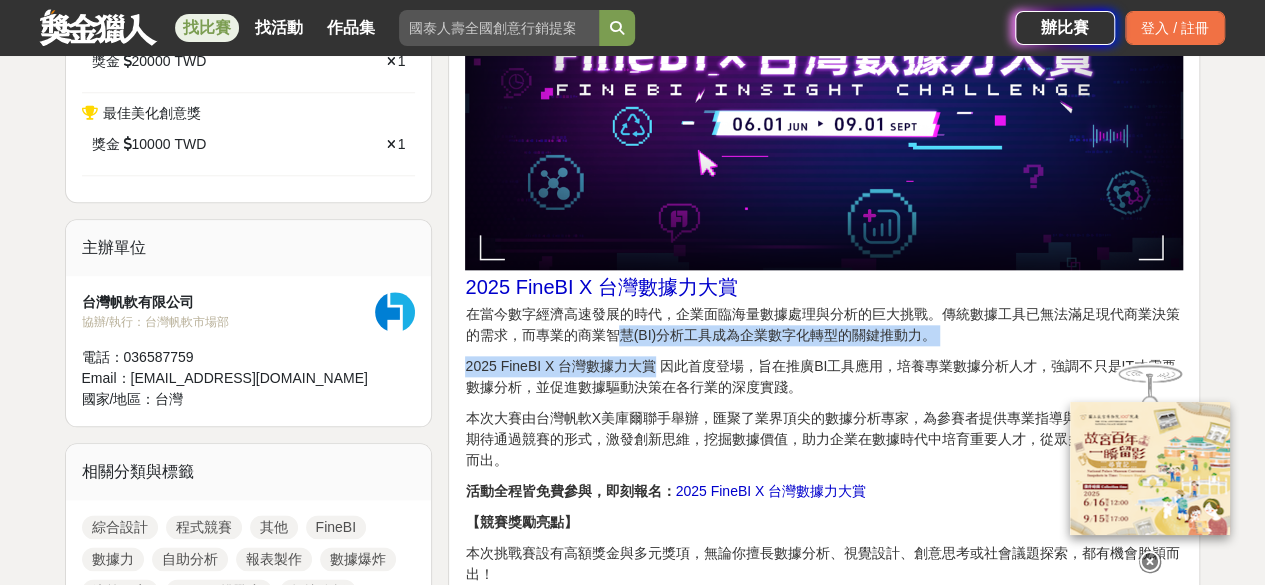 click on "2025 FineBI X 台灣數據力大賞 因此首度登場，旨在推廣BI工具應用，培養專業數據分析人才，強調不只是IT才需要數據分析，並促進數據驅動決策在各行業的深度實踐。" at bounding box center [824, 377] 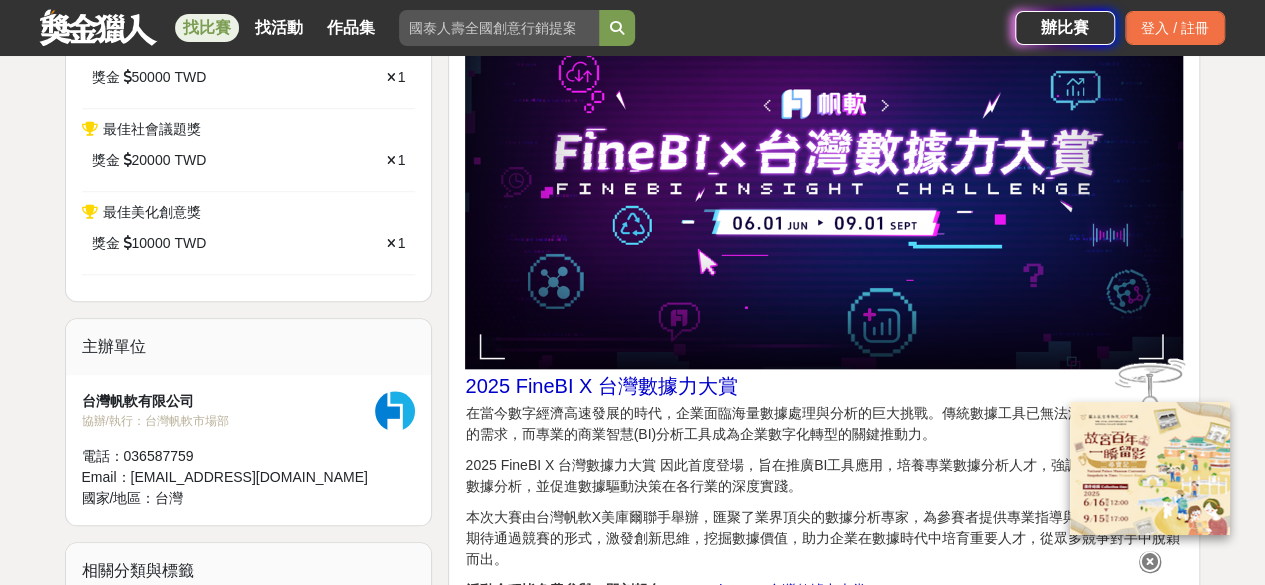 scroll, scrollTop: 1004, scrollLeft: 0, axis: vertical 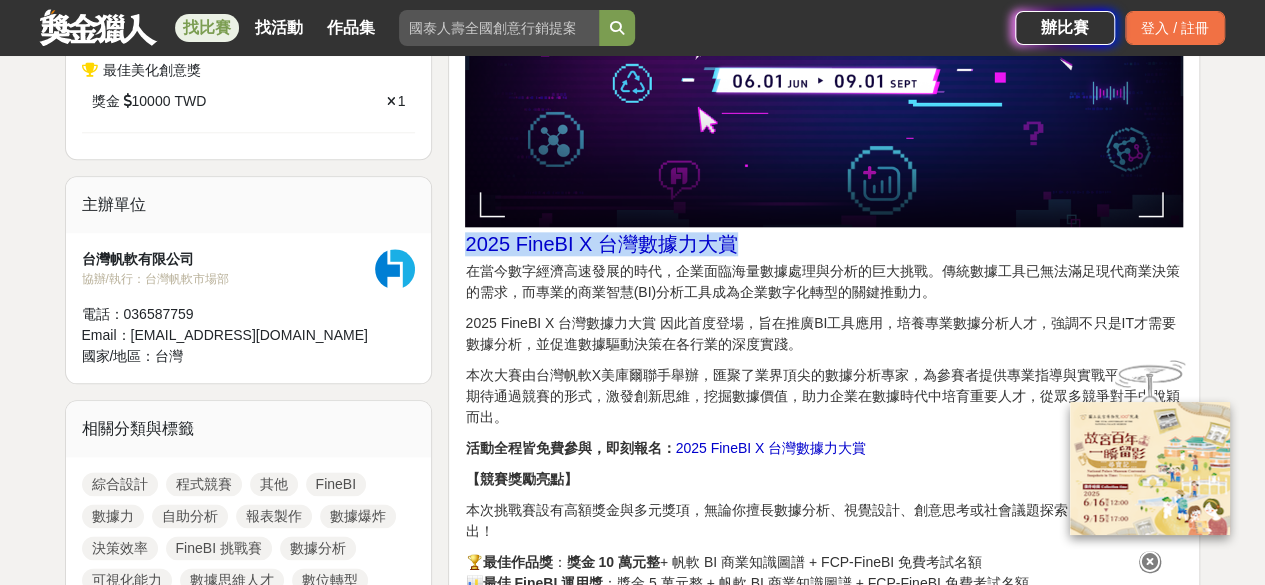 drag, startPoint x: 458, startPoint y: 243, endPoint x: 755, endPoint y: 248, distance: 297.04208 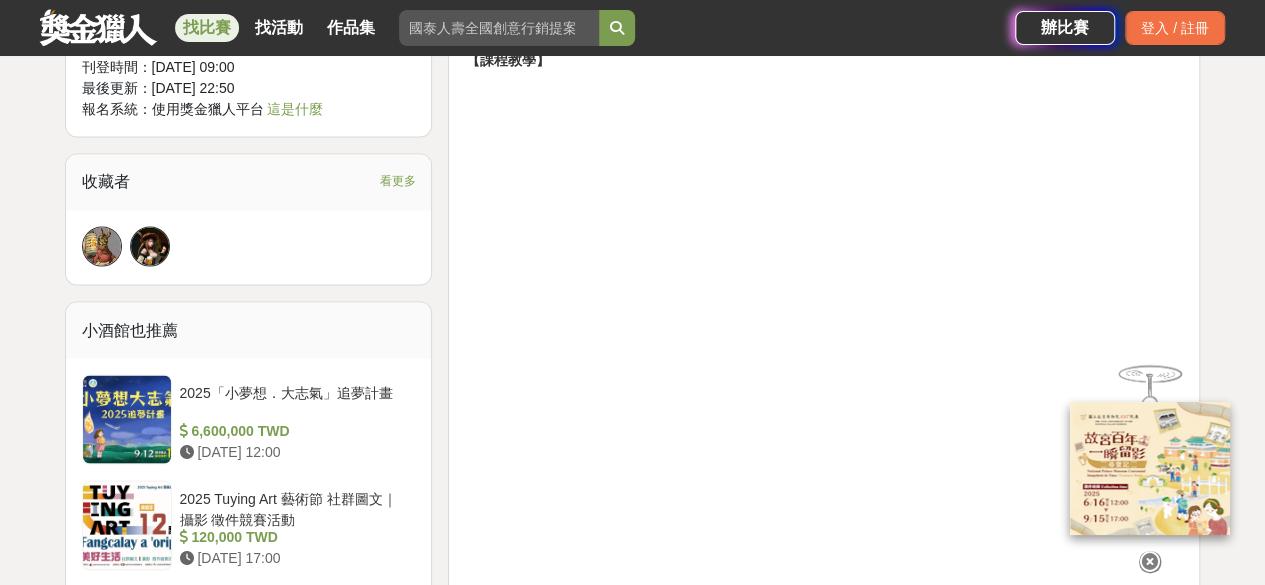 scroll, scrollTop: 1698, scrollLeft: 0, axis: vertical 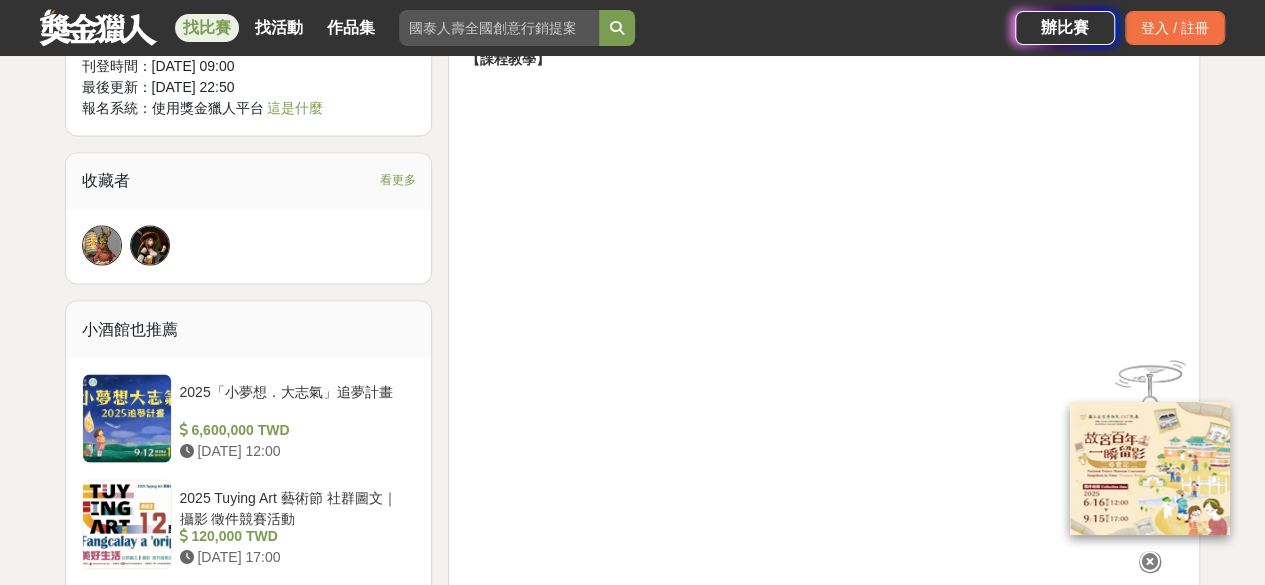 click on "找比賽" at bounding box center (207, 28) 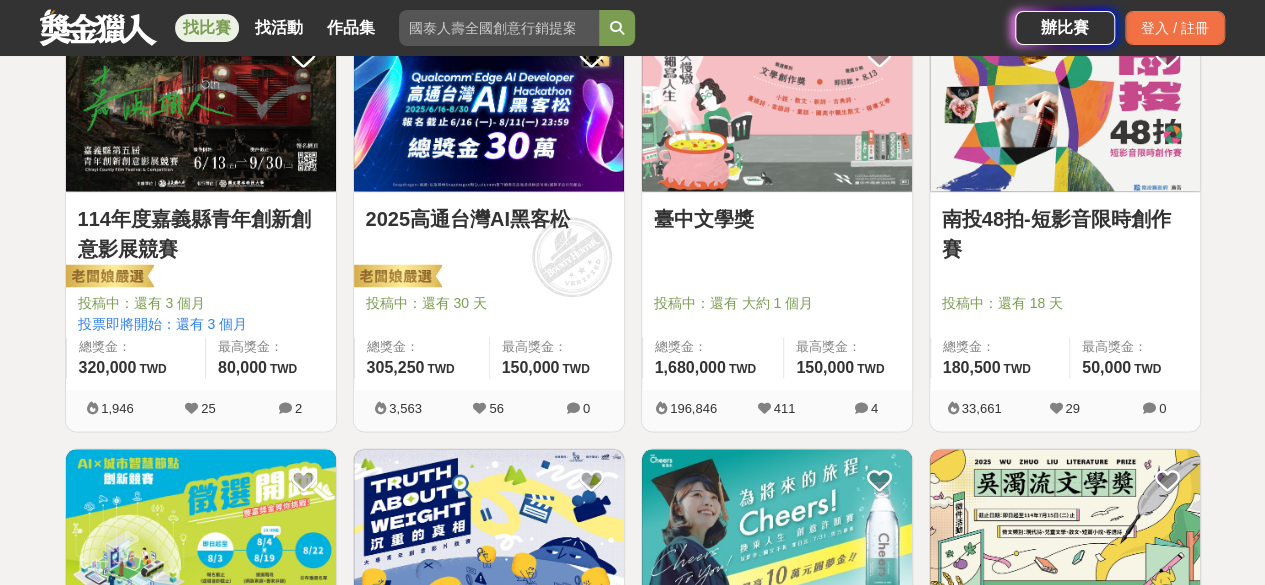 scroll, scrollTop: 1264, scrollLeft: 0, axis: vertical 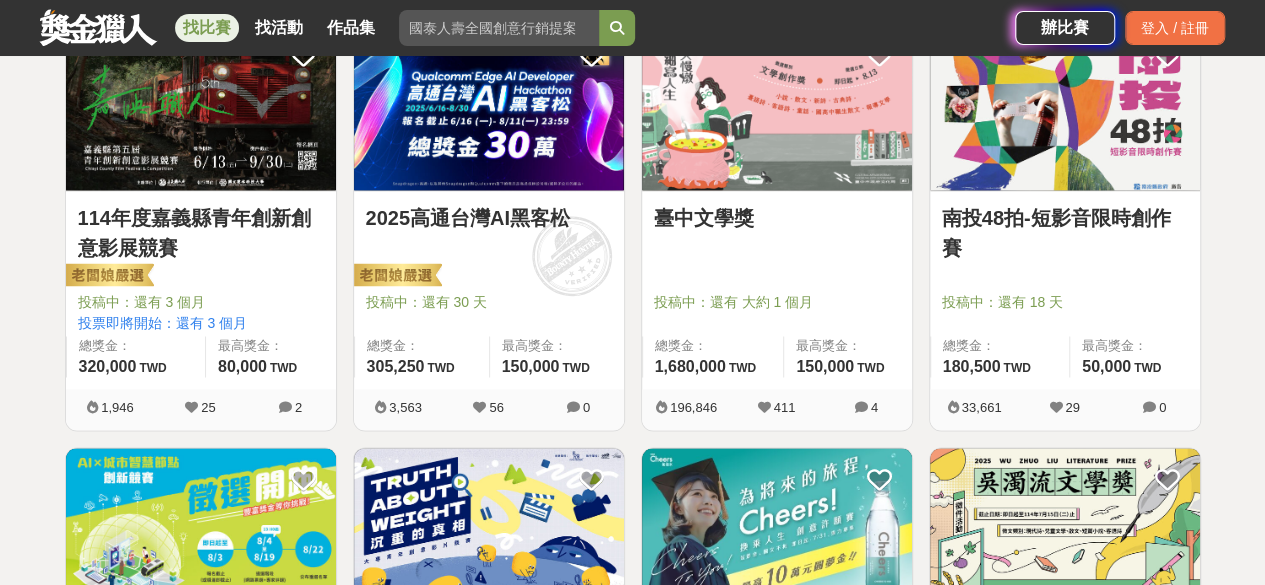 click on "2025高通台灣AI黑客松" at bounding box center (489, 218) 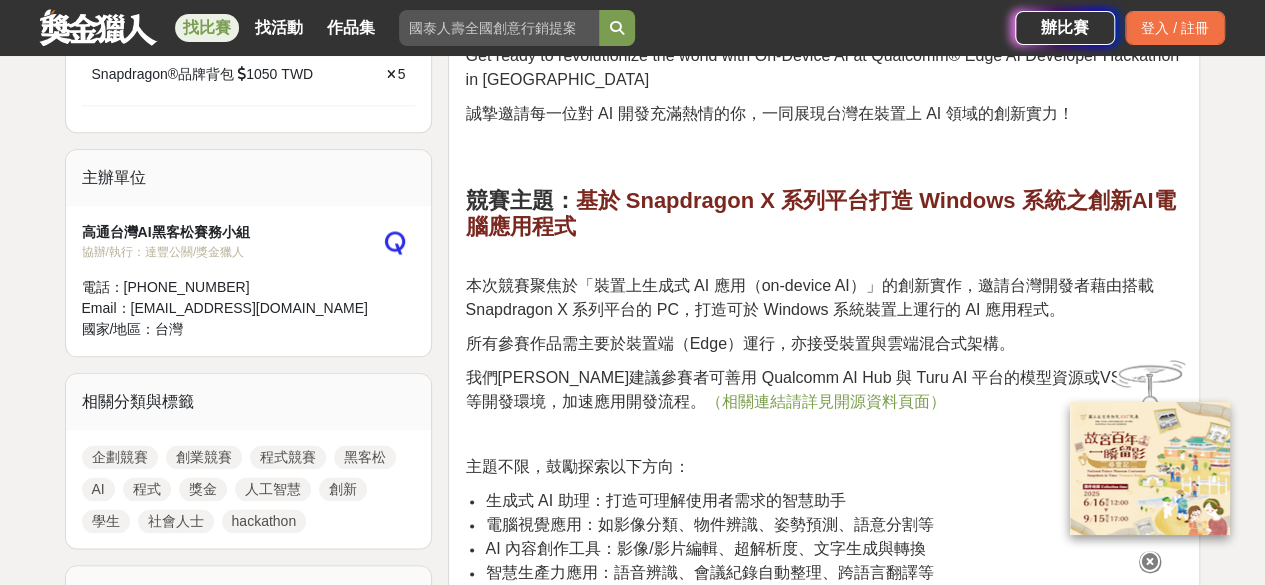 scroll, scrollTop: 1035, scrollLeft: 0, axis: vertical 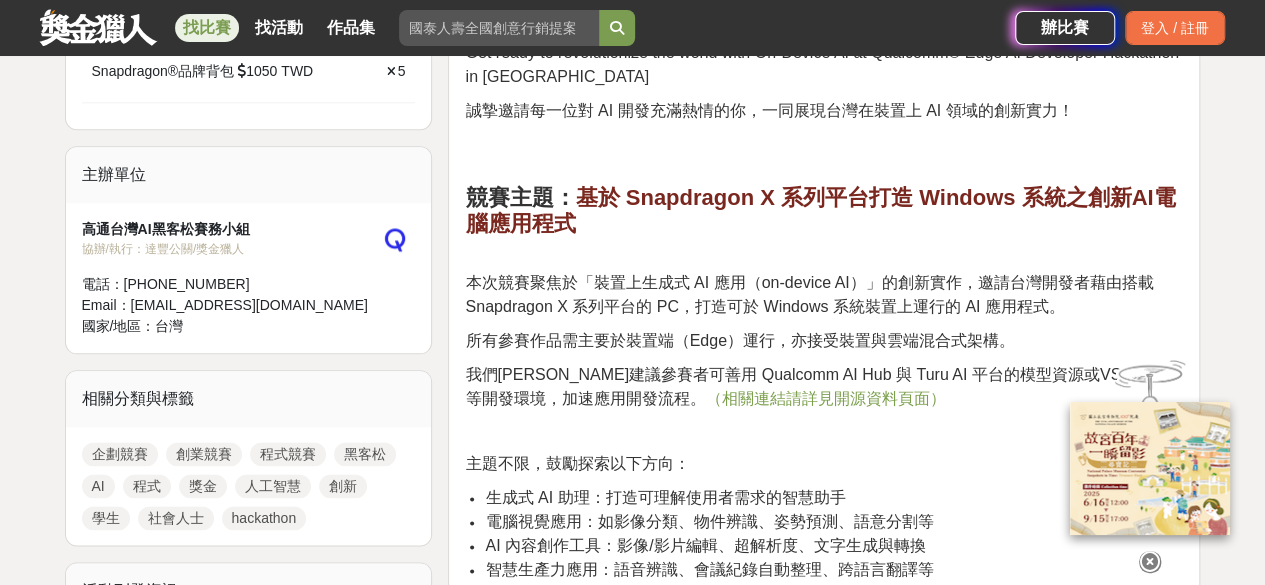 click on "（相關連結請詳見開源資料頁面）" at bounding box center [825, 398] 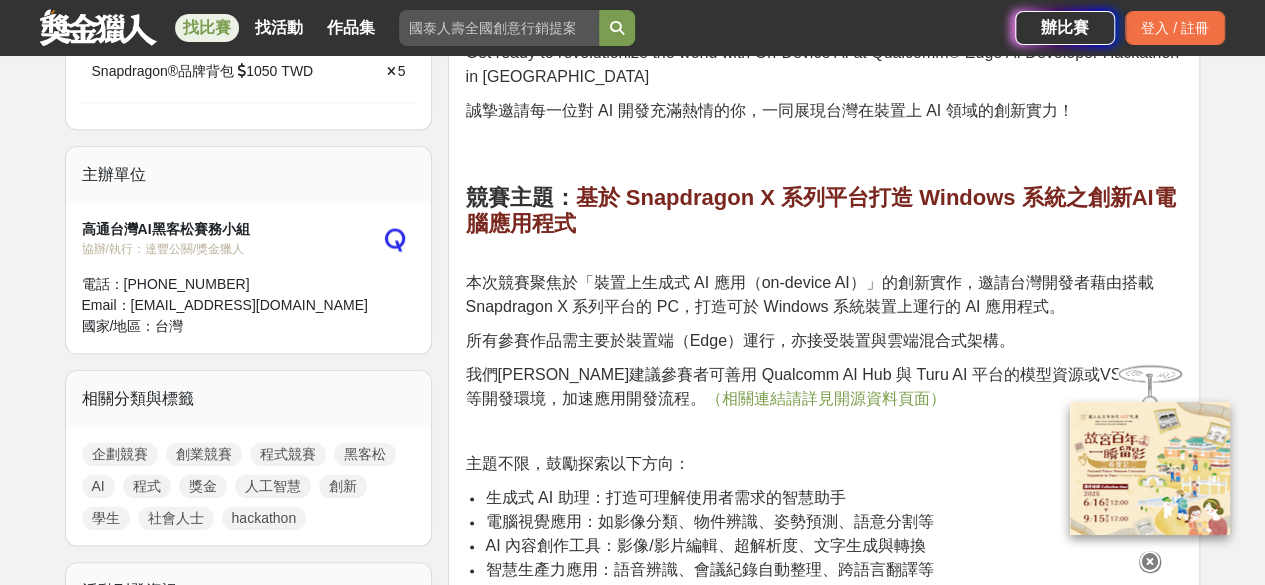 click on "（相關連結請詳見開源資料頁面）" at bounding box center (825, 398) 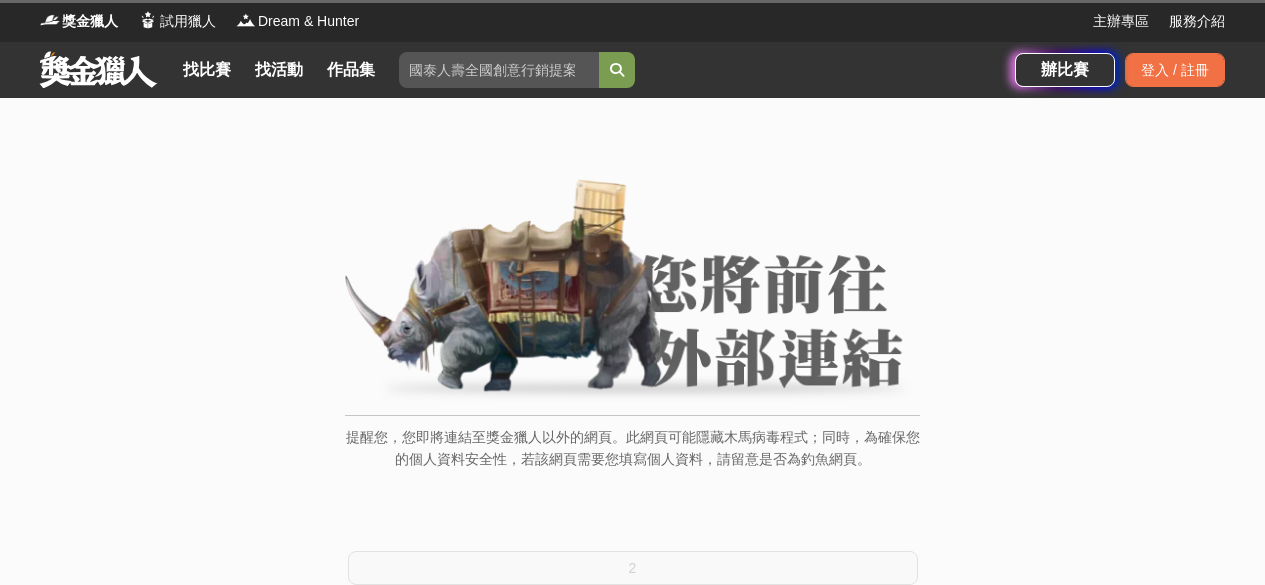 scroll, scrollTop: 0, scrollLeft: 0, axis: both 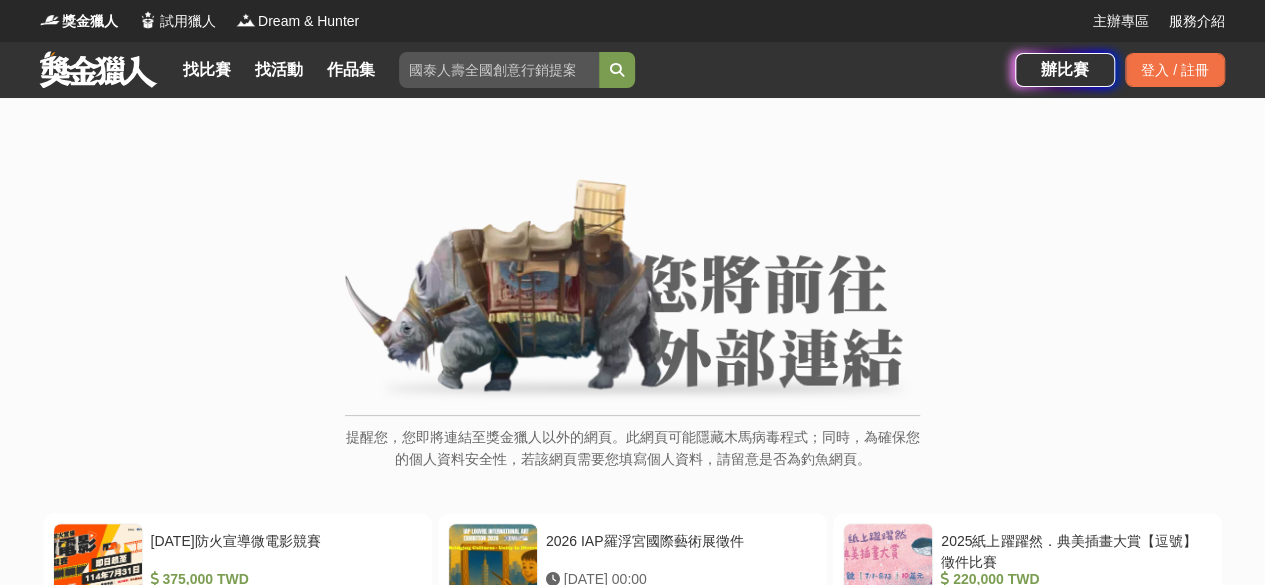 click at bounding box center (632, 292) 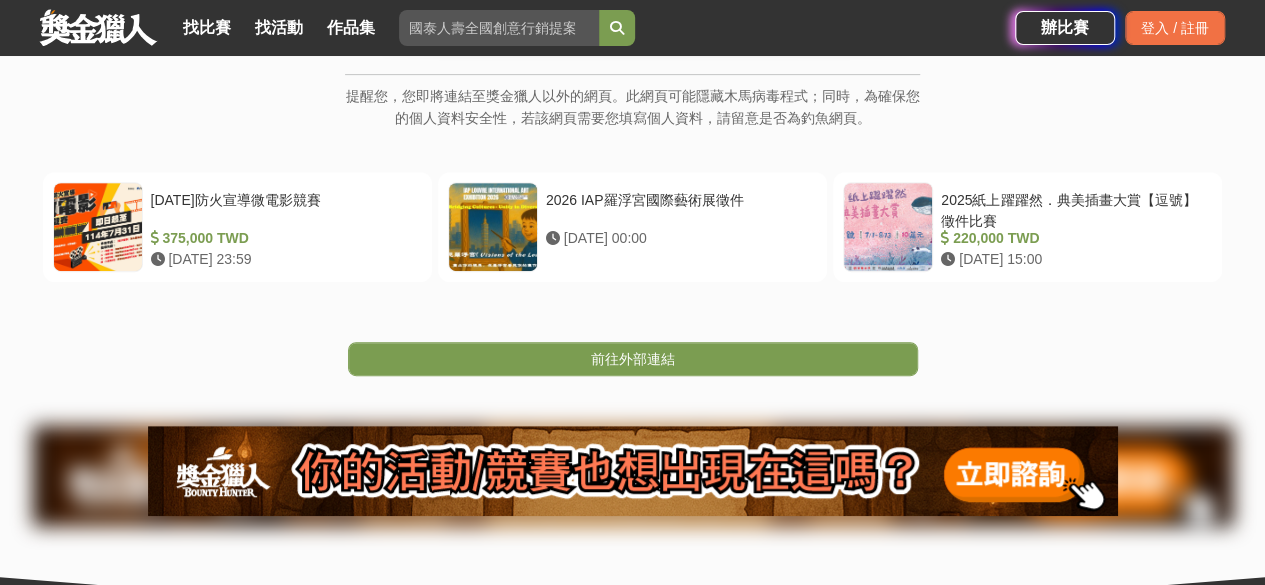 scroll, scrollTop: 342, scrollLeft: 0, axis: vertical 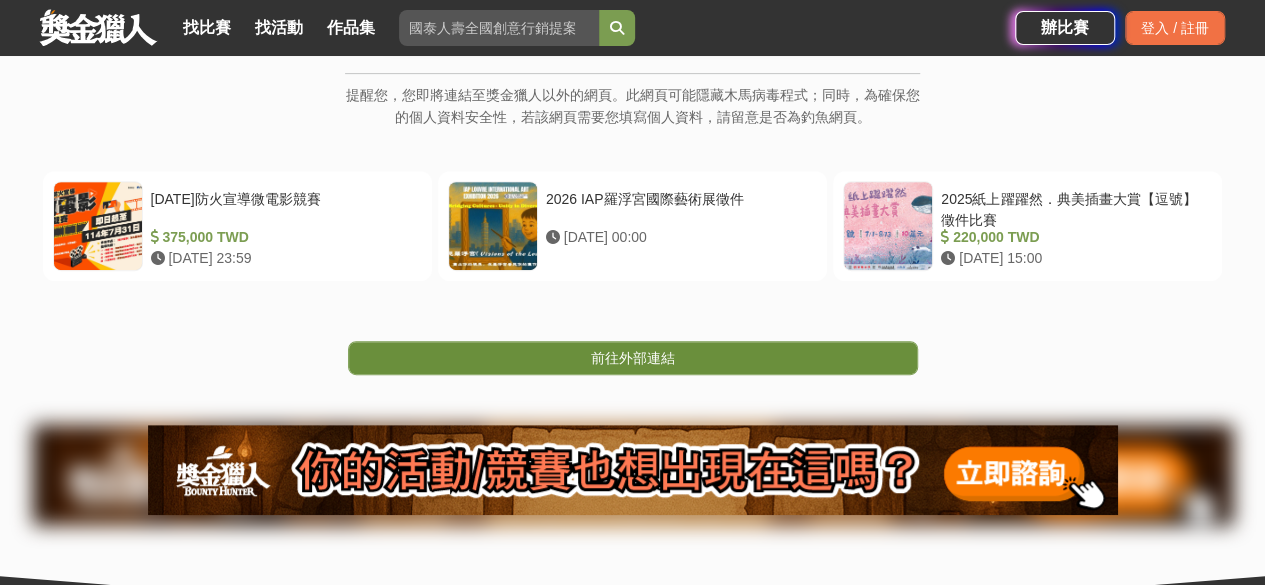 click on "前往外部連結" at bounding box center [633, 358] 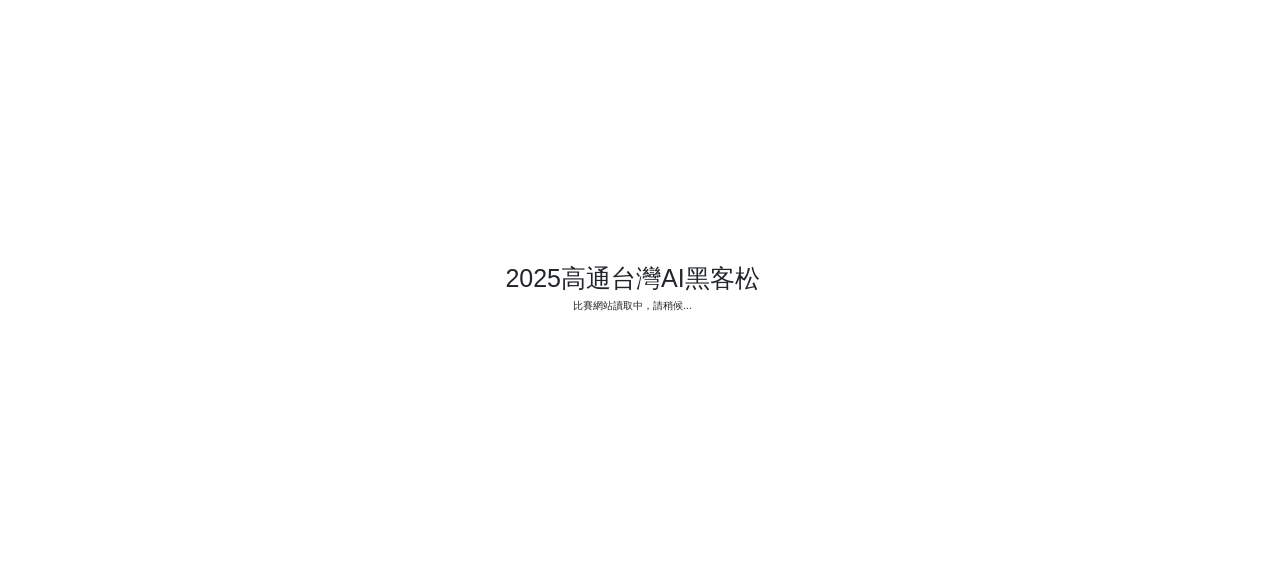 scroll, scrollTop: 0, scrollLeft: 0, axis: both 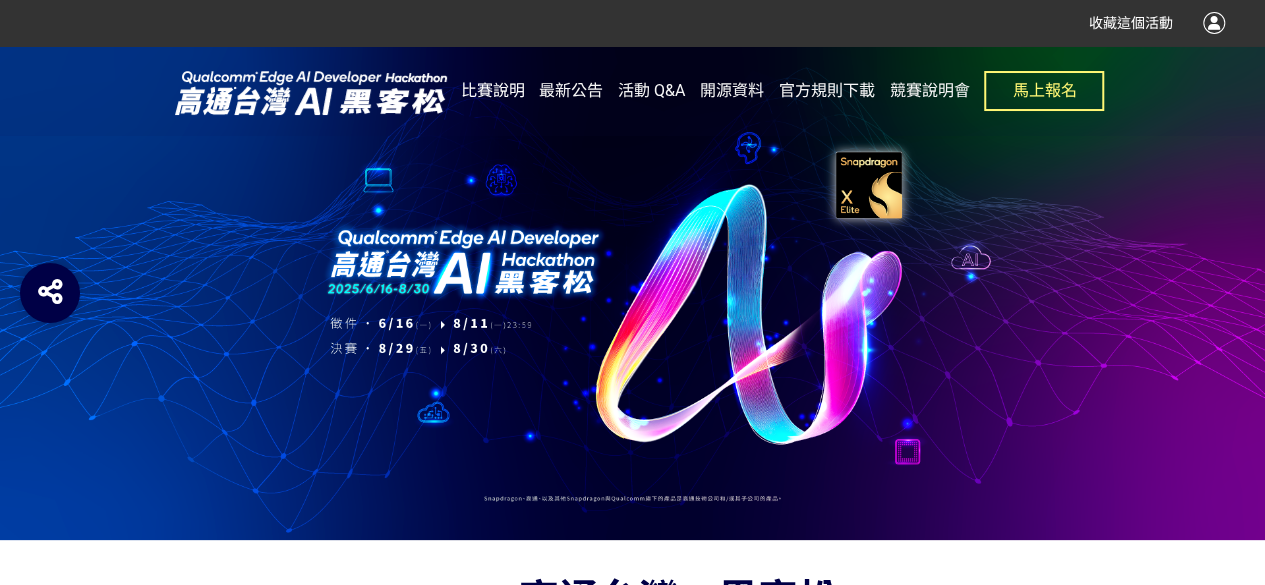 click on "比賽說明" at bounding box center (493, 90) 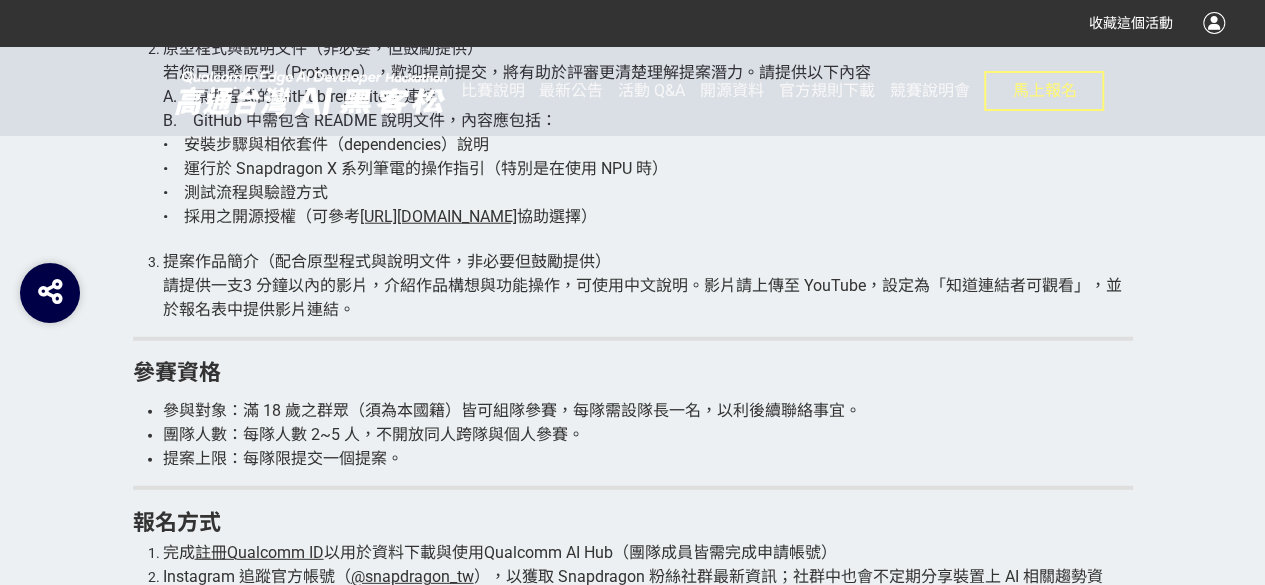 scroll, scrollTop: 2532, scrollLeft: 0, axis: vertical 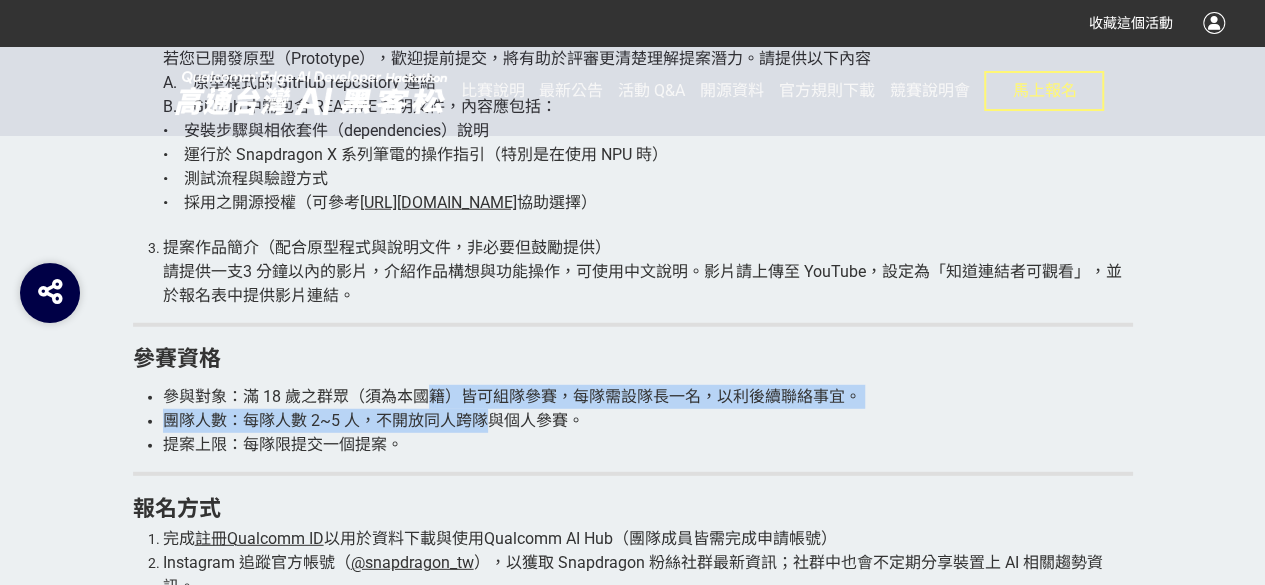 drag, startPoint x: 427, startPoint y: 375, endPoint x: 481, endPoint y: 410, distance: 64.3506 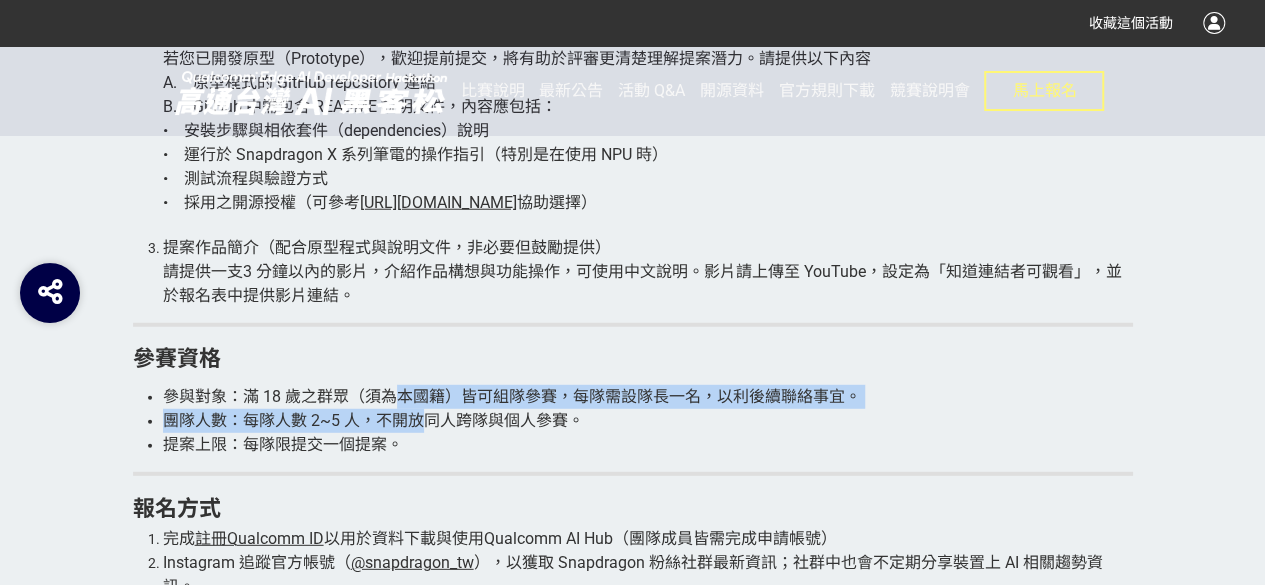drag, startPoint x: 392, startPoint y: 400, endPoint x: 422, endPoint y: 423, distance: 37.802116 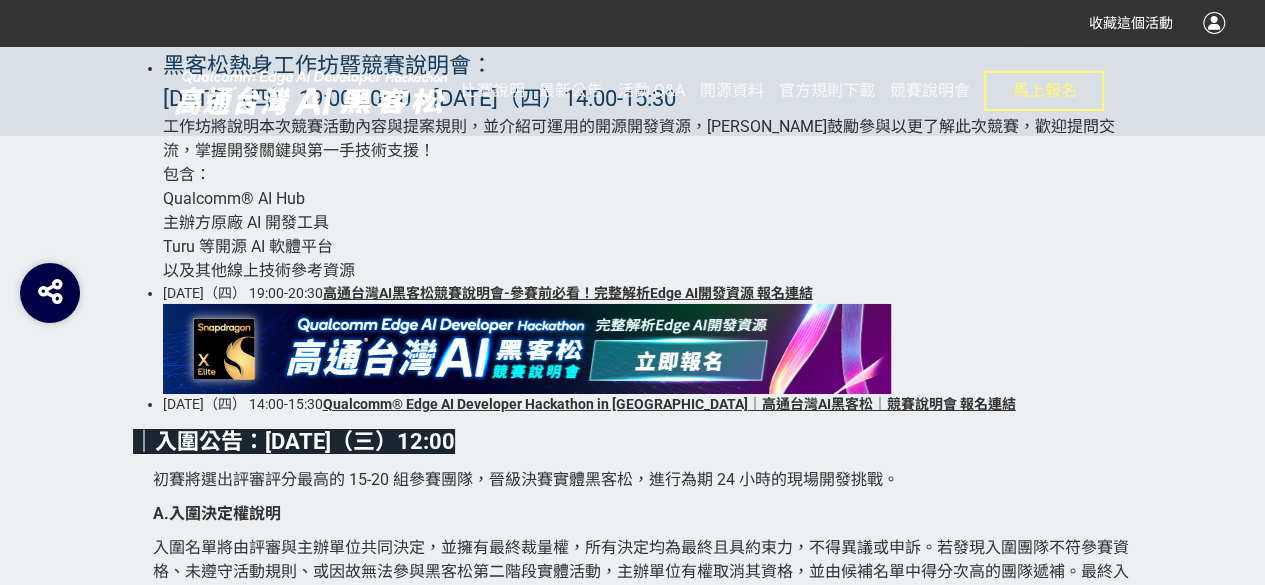 scroll, scrollTop: 3338, scrollLeft: 0, axis: vertical 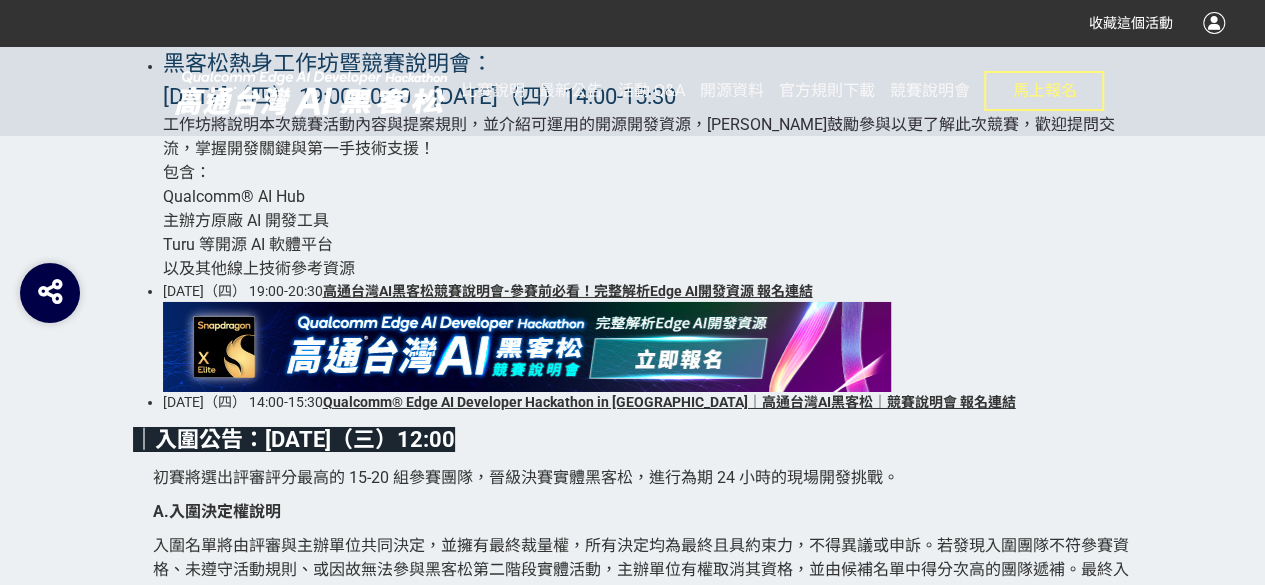 click on "Qualcomm® Edge AI Developer Hackathon in [GEOGRAPHIC_DATA]｜高通台灣AI黑客松｜競賽說明會 報名連結" at bounding box center [669, 402] 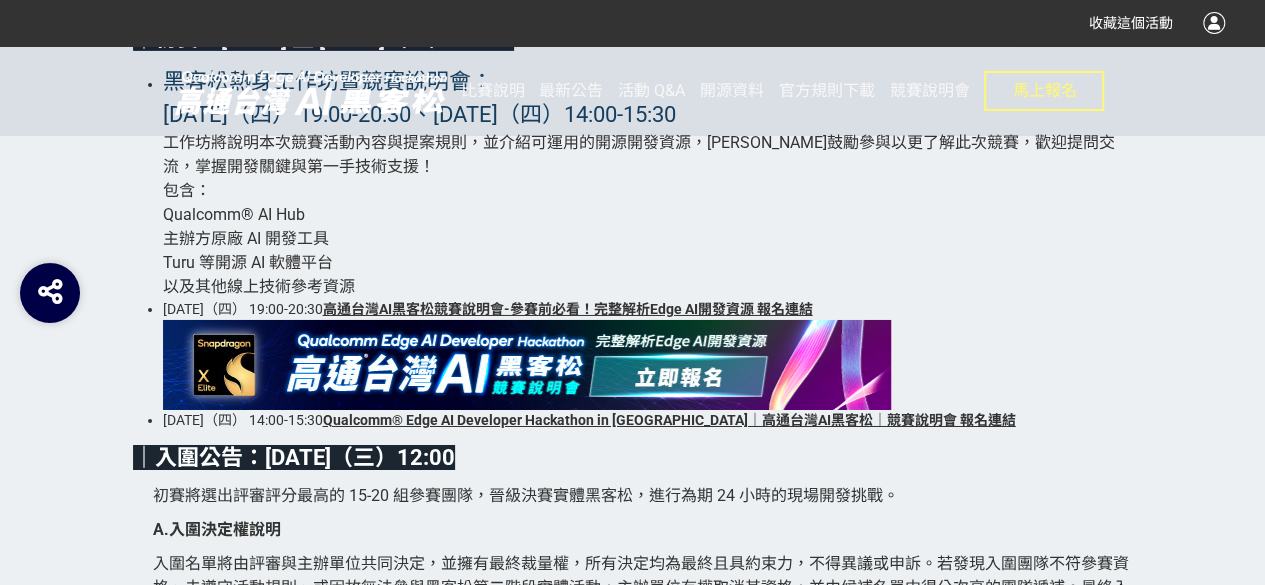click on "高通台灣AI黑客松競賽說明會-參賽前必看！完整解析Edge AI開發資源 報名連結" at bounding box center [568, 309] 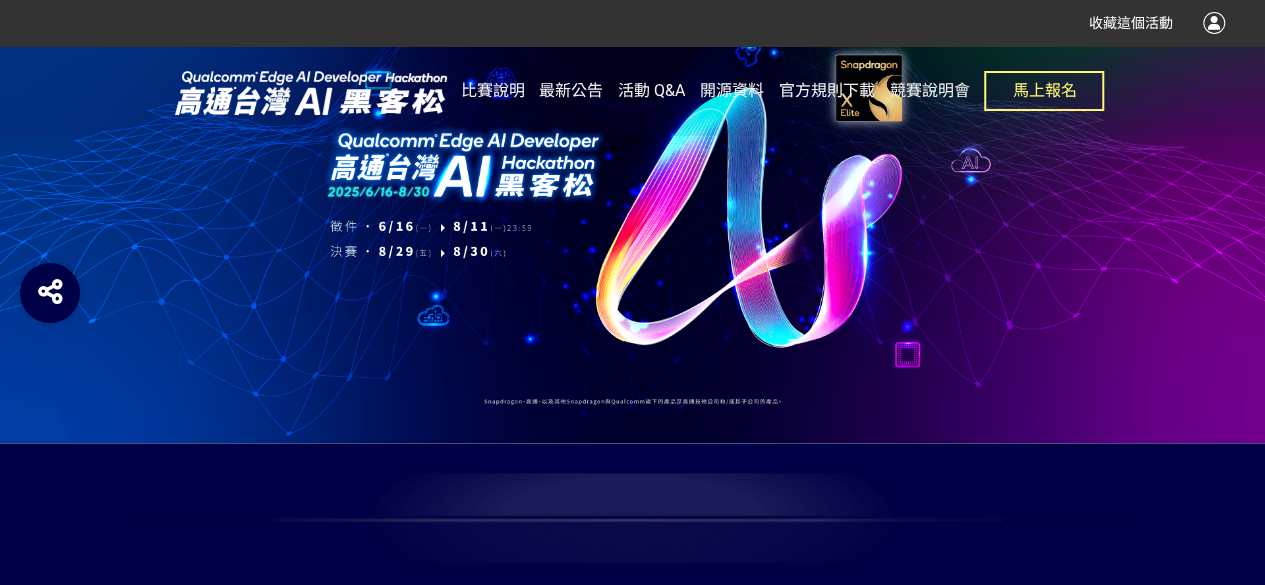 scroll, scrollTop: 0, scrollLeft: 0, axis: both 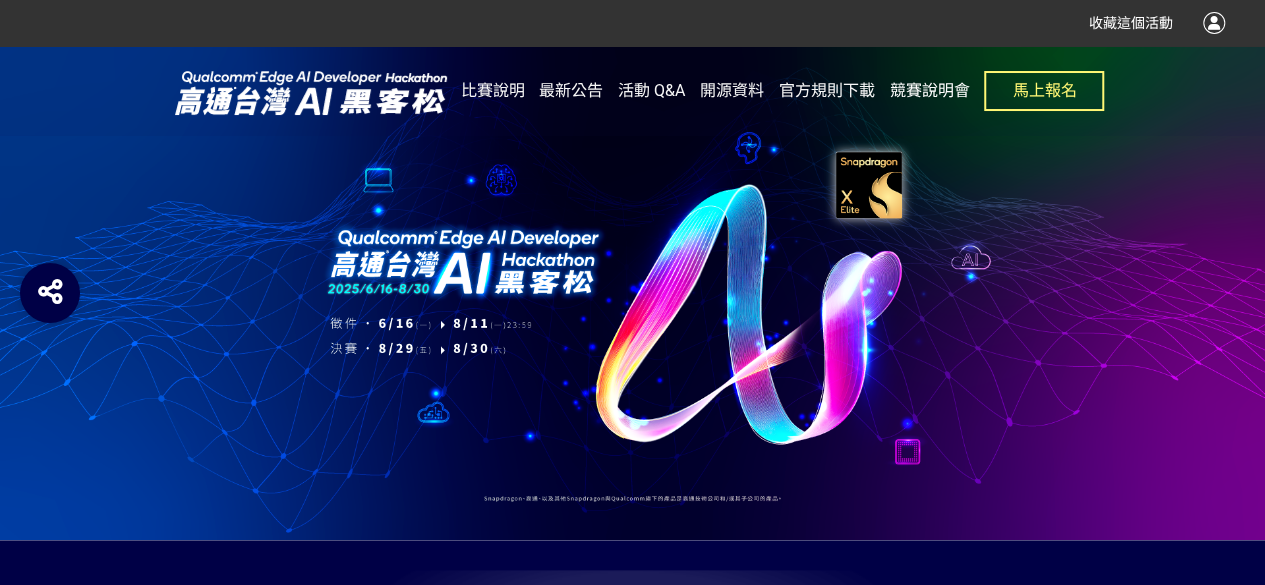 click on "競賽說明會" at bounding box center [930, 90] 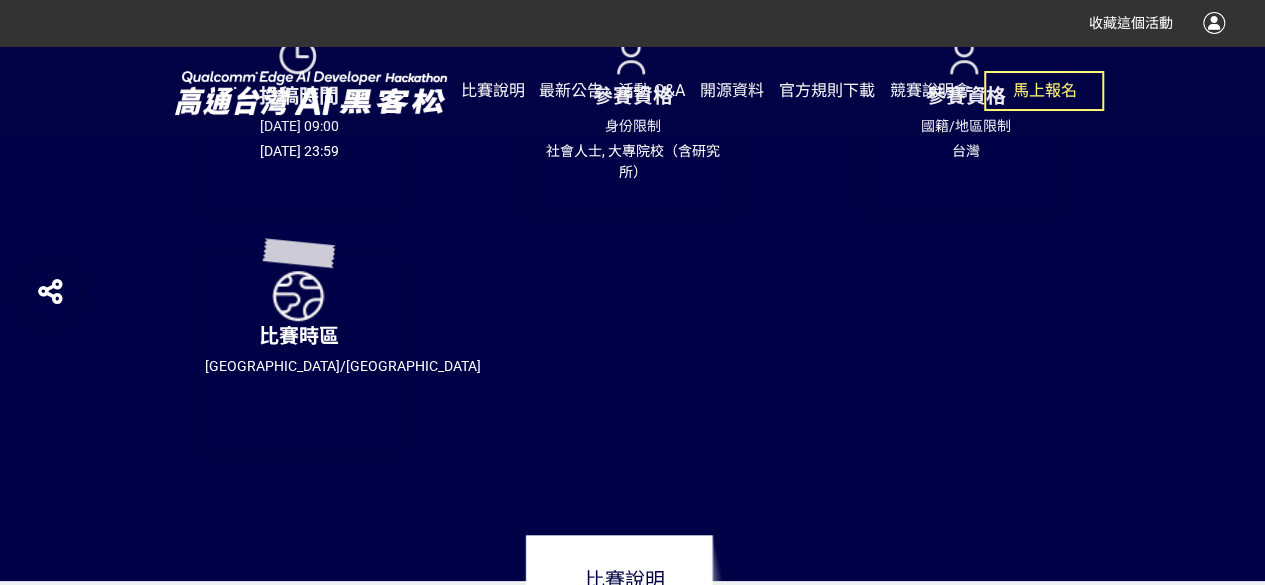 scroll, scrollTop: 686, scrollLeft: 0, axis: vertical 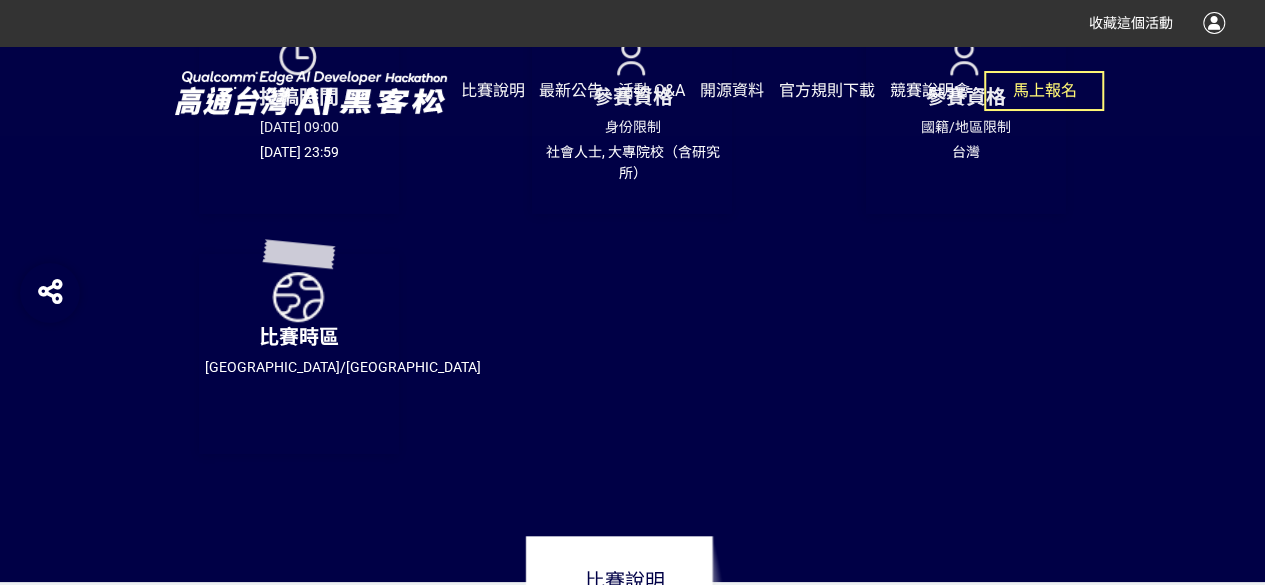 click on "競賽說明會" at bounding box center (930, 90) 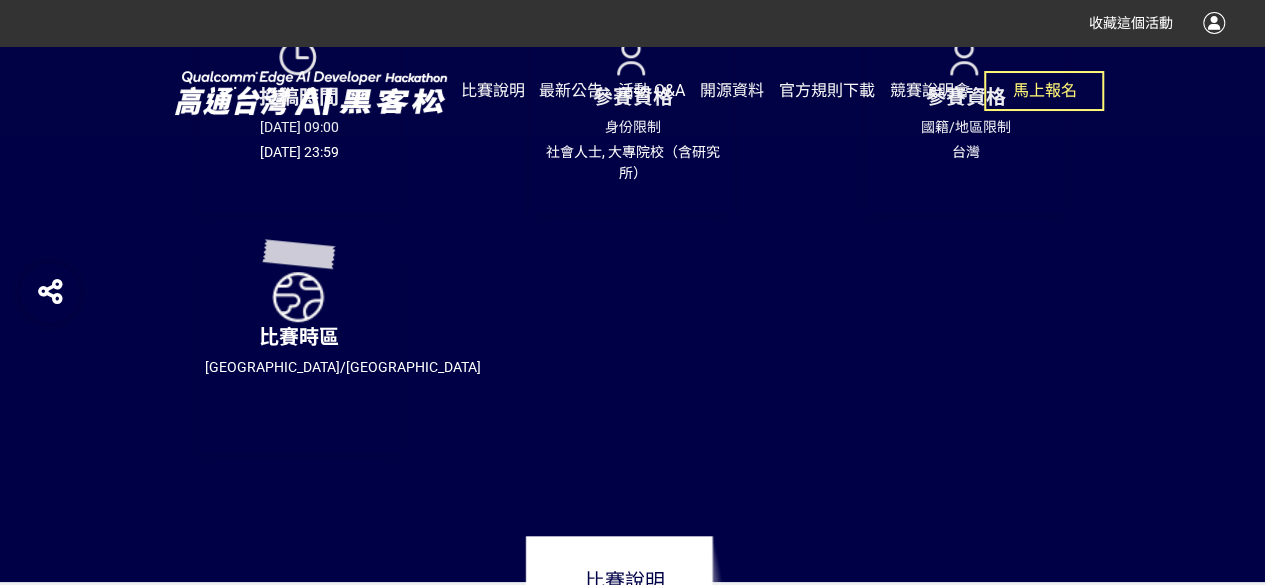 click on "活動 Q&A" at bounding box center (651, 90) 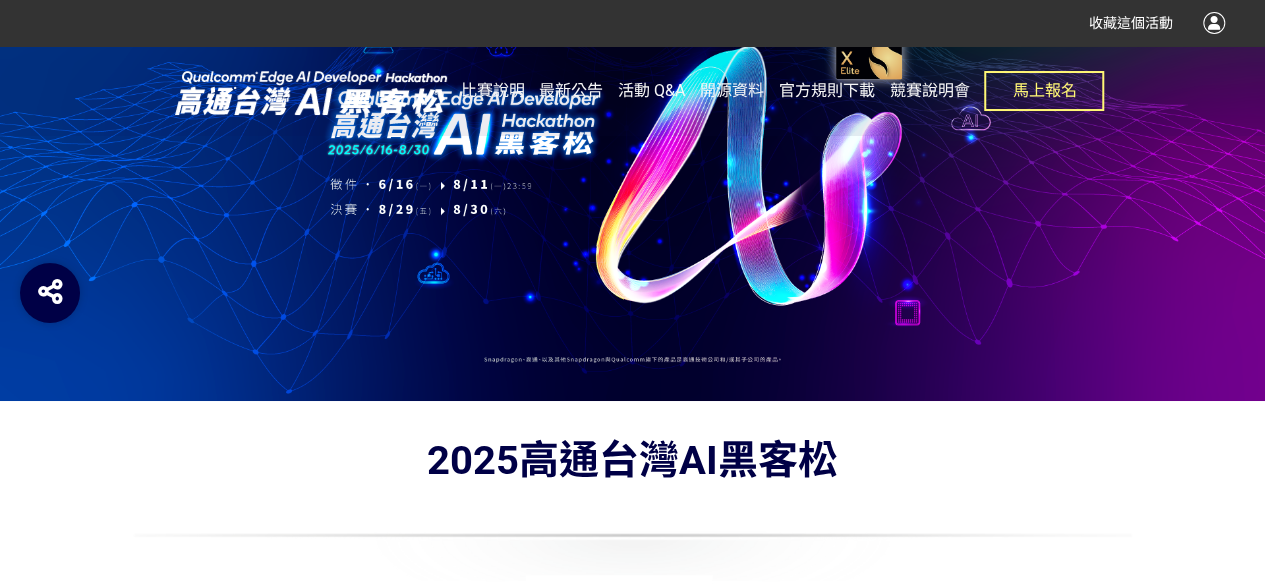 scroll, scrollTop: 0, scrollLeft: 0, axis: both 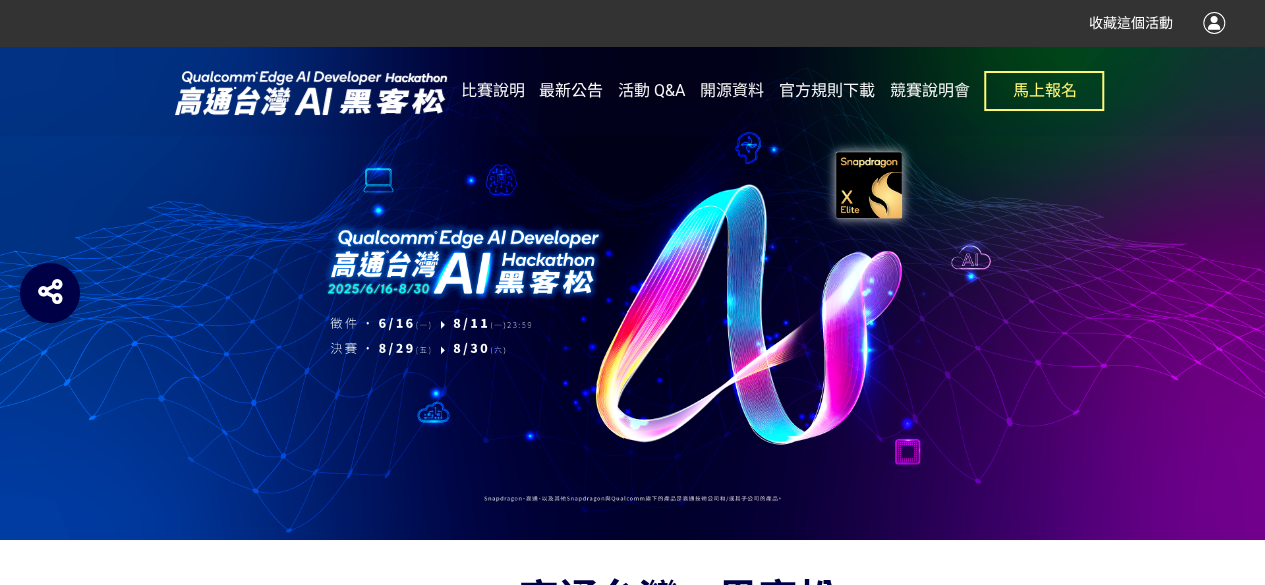 click on "最新公告" at bounding box center (571, 90) 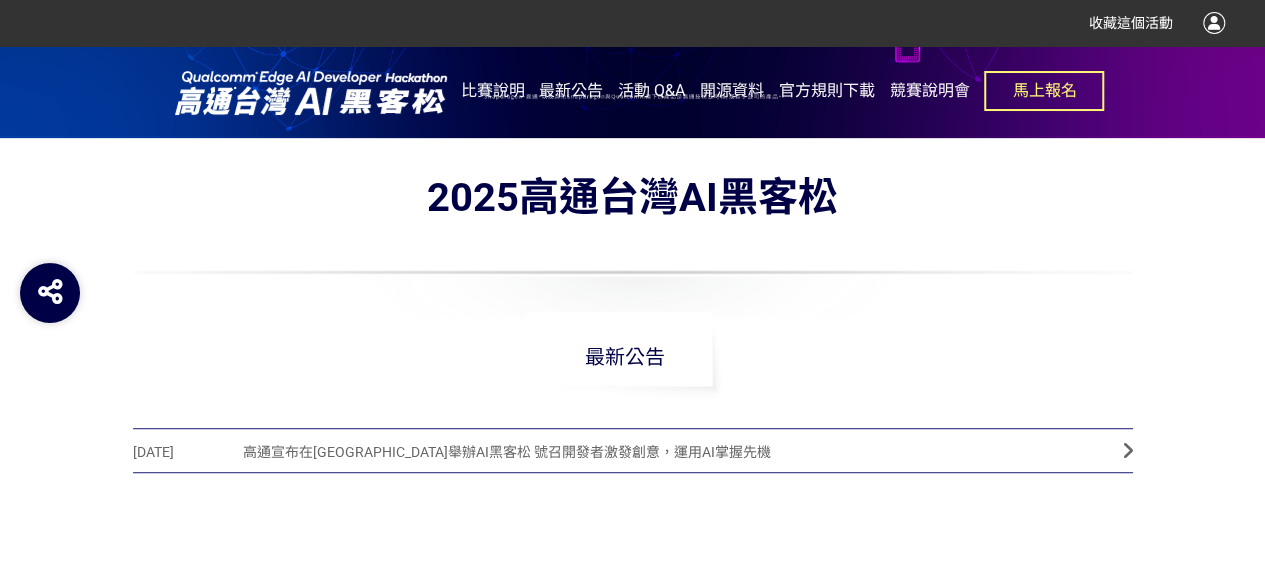 scroll, scrollTop: 401, scrollLeft: 0, axis: vertical 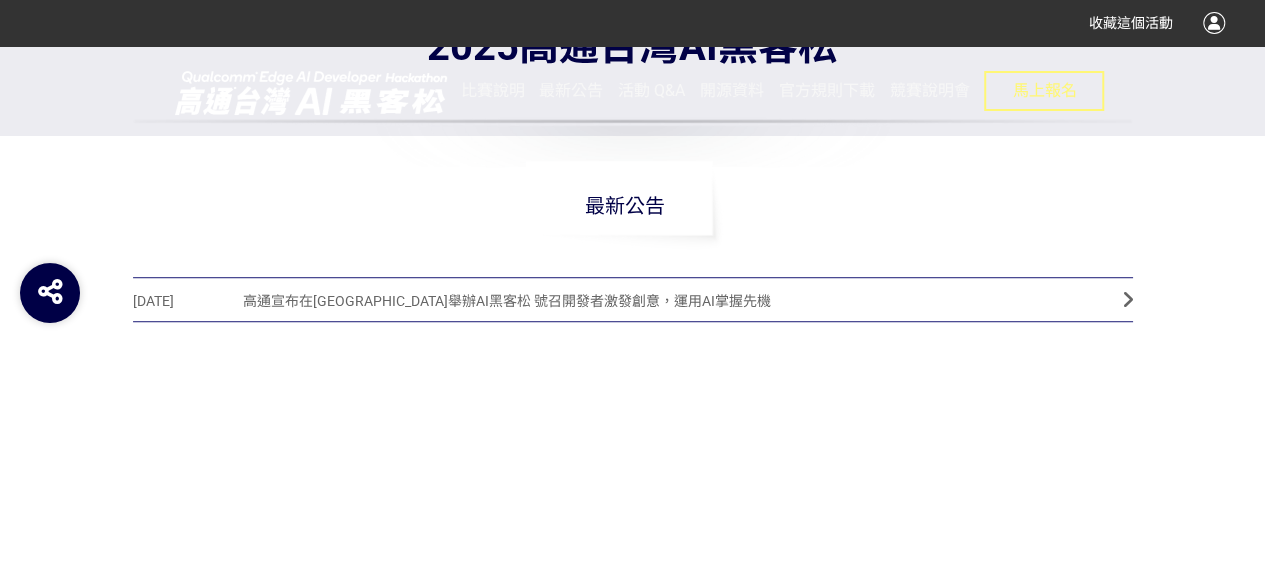 click on "高通宣布在台舉辦AI黑客松 號召開發者激發創意，運用AI掌握先機" at bounding box center [668, 301] 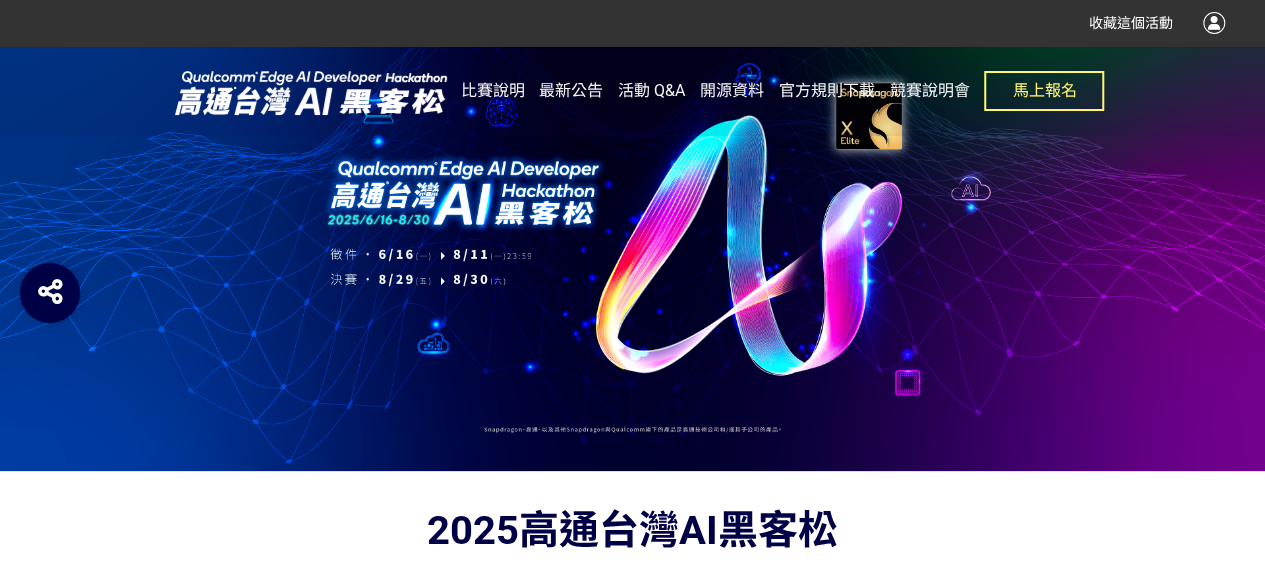 scroll, scrollTop: 59, scrollLeft: 0, axis: vertical 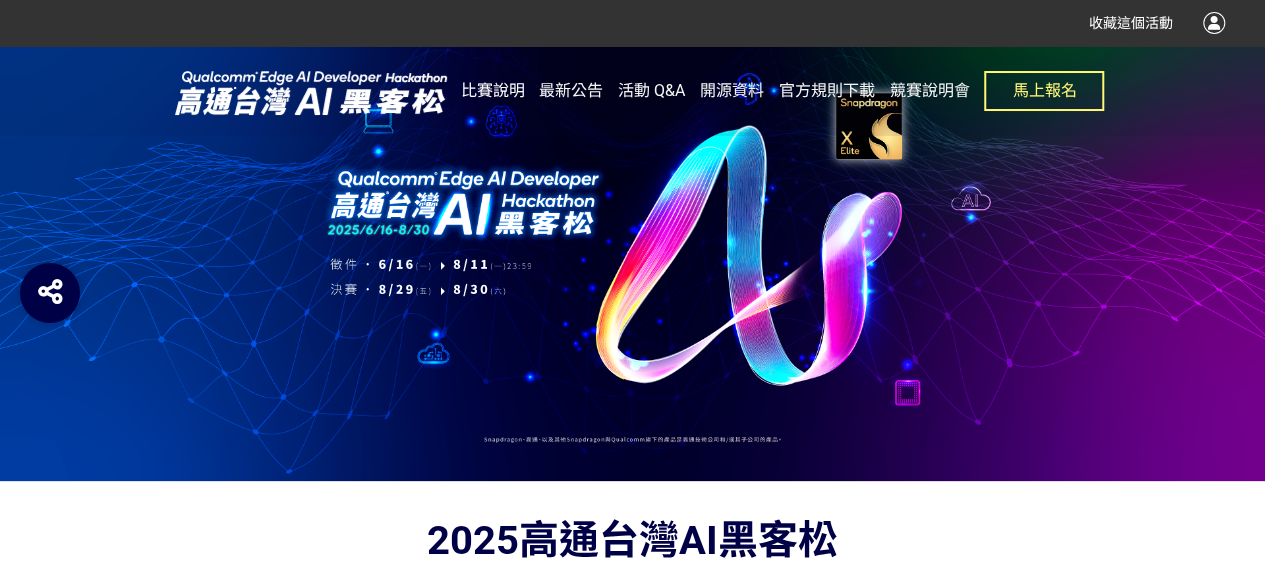click on "比賽說明" at bounding box center (493, 90) 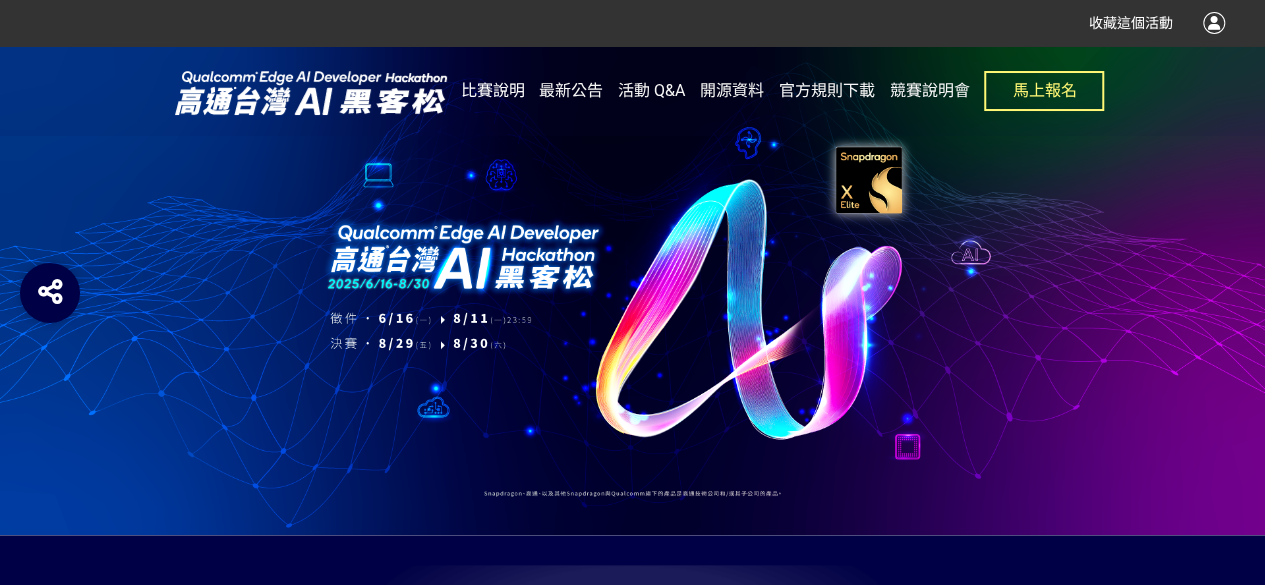 scroll, scrollTop: 0, scrollLeft: 0, axis: both 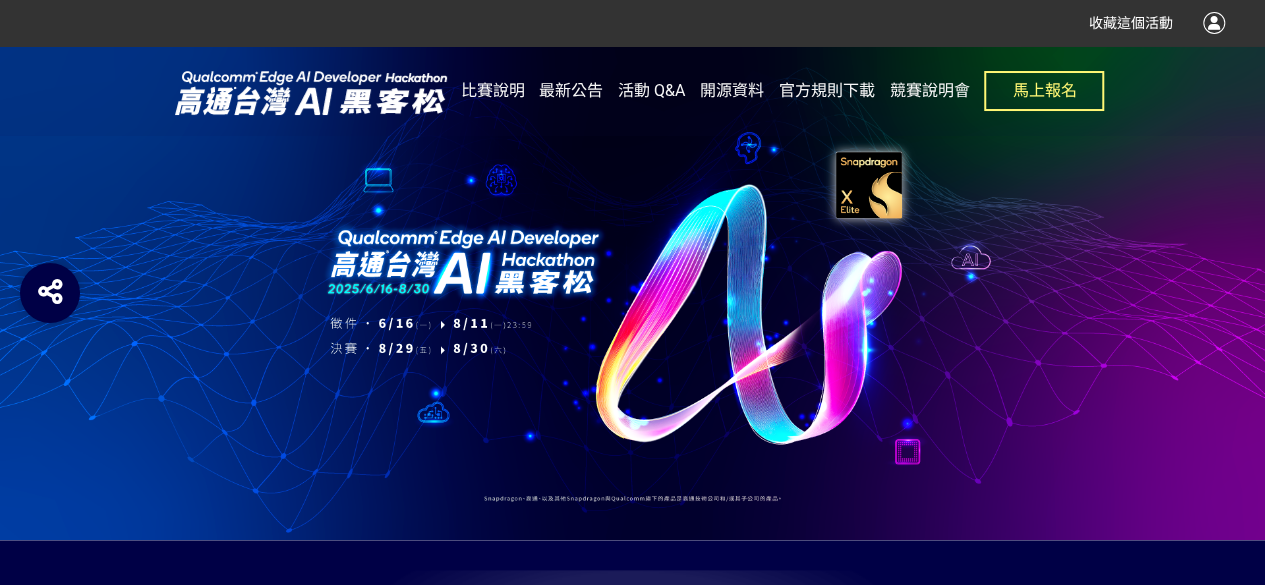 click on "收藏這個活動" at bounding box center [1131, 23] 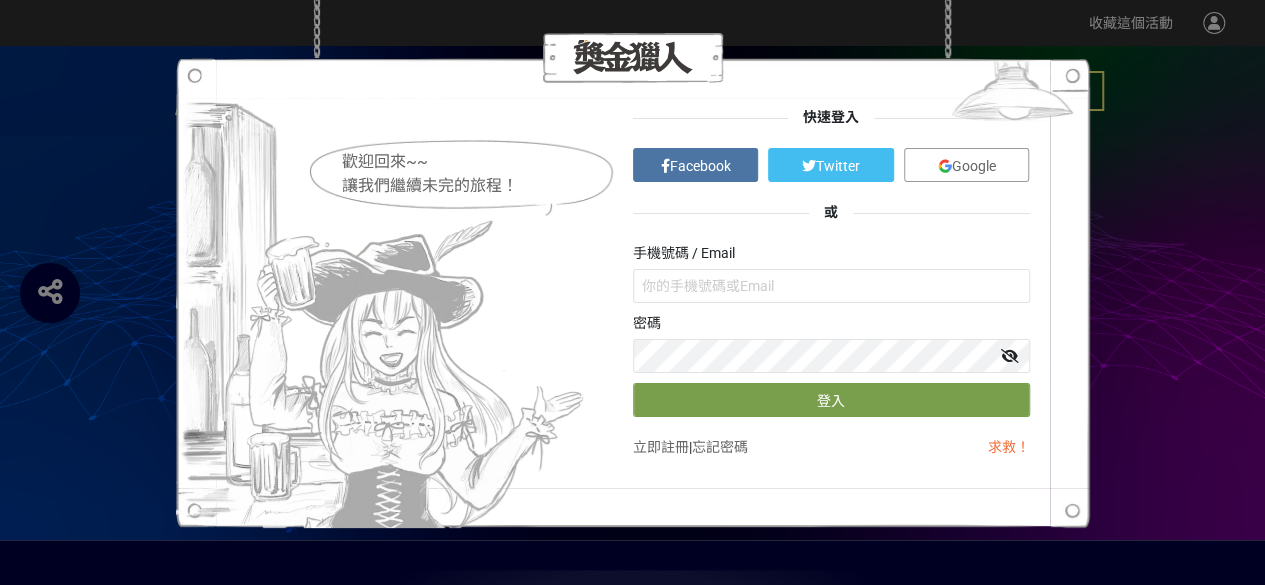 click on "歡迎回來~~ 讓我們繼續未完的旅程！ 快速登入  Facebook  Twitter  Google 或 手機號碼 / Email 密碼 登入 立即註冊   |   忘記密碼 求救！" at bounding box center [632, 292] 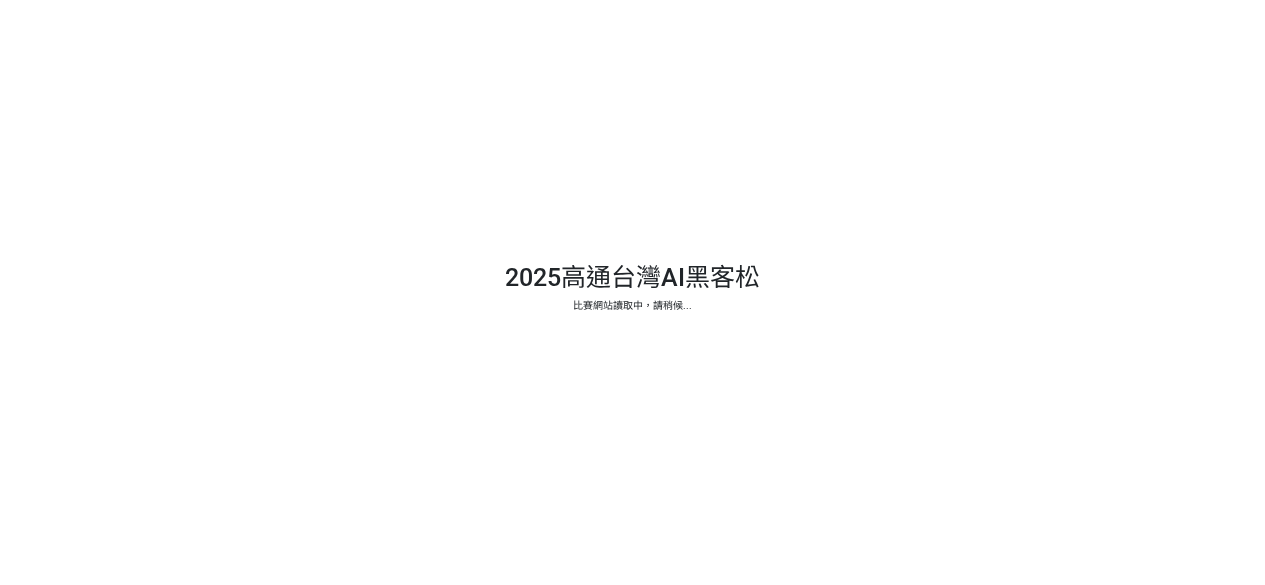scroll, scrollTop: 0, scrollLeft: 0, axis: both 